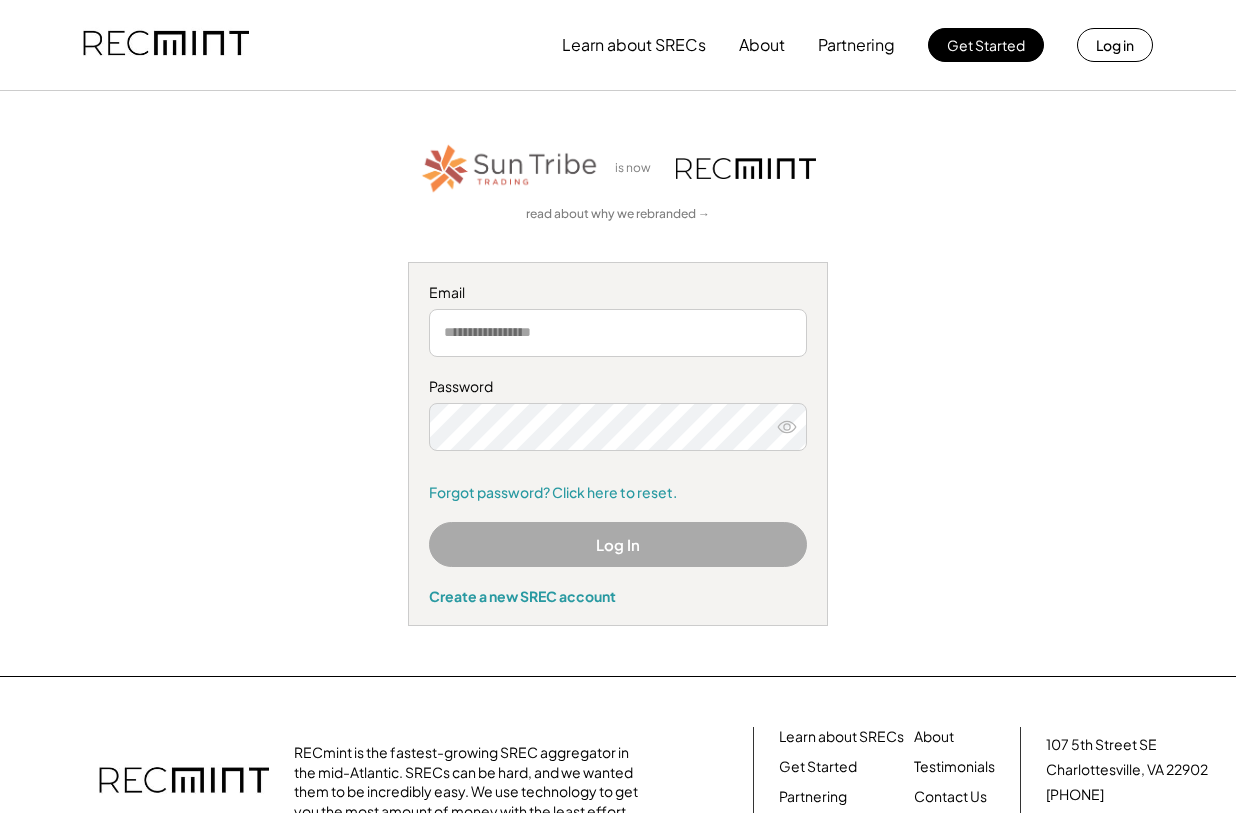 scroll, scrollTop: 0, scrollLeft: 0, axis: both 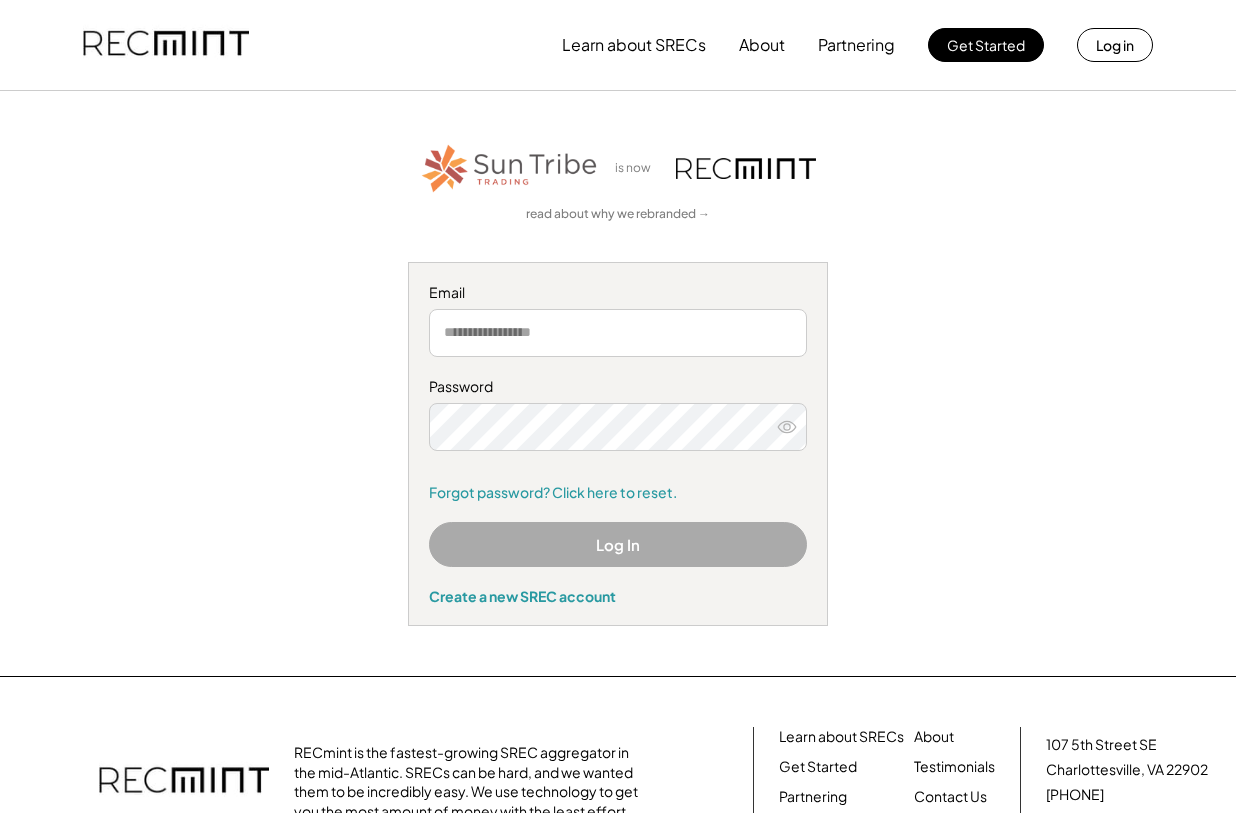 click at bounding box center (618, 333) 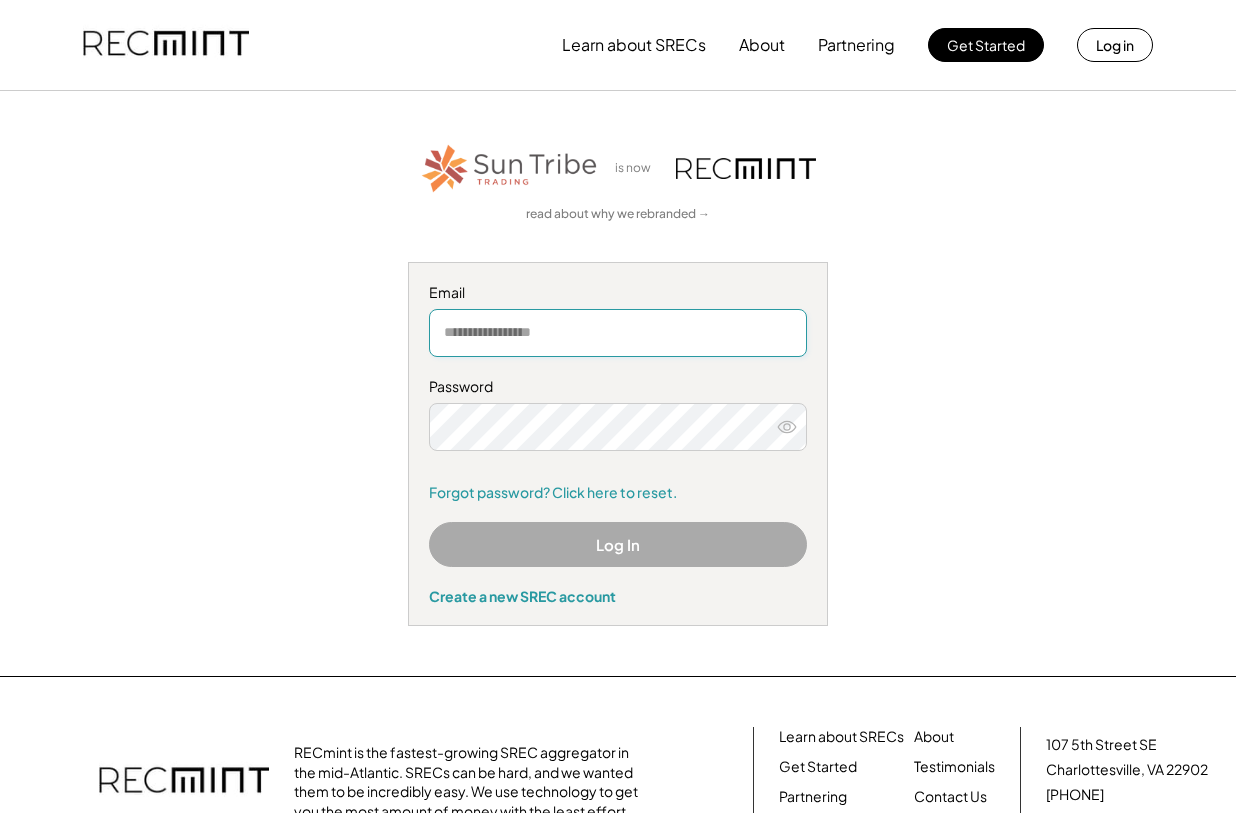 type on "**********" 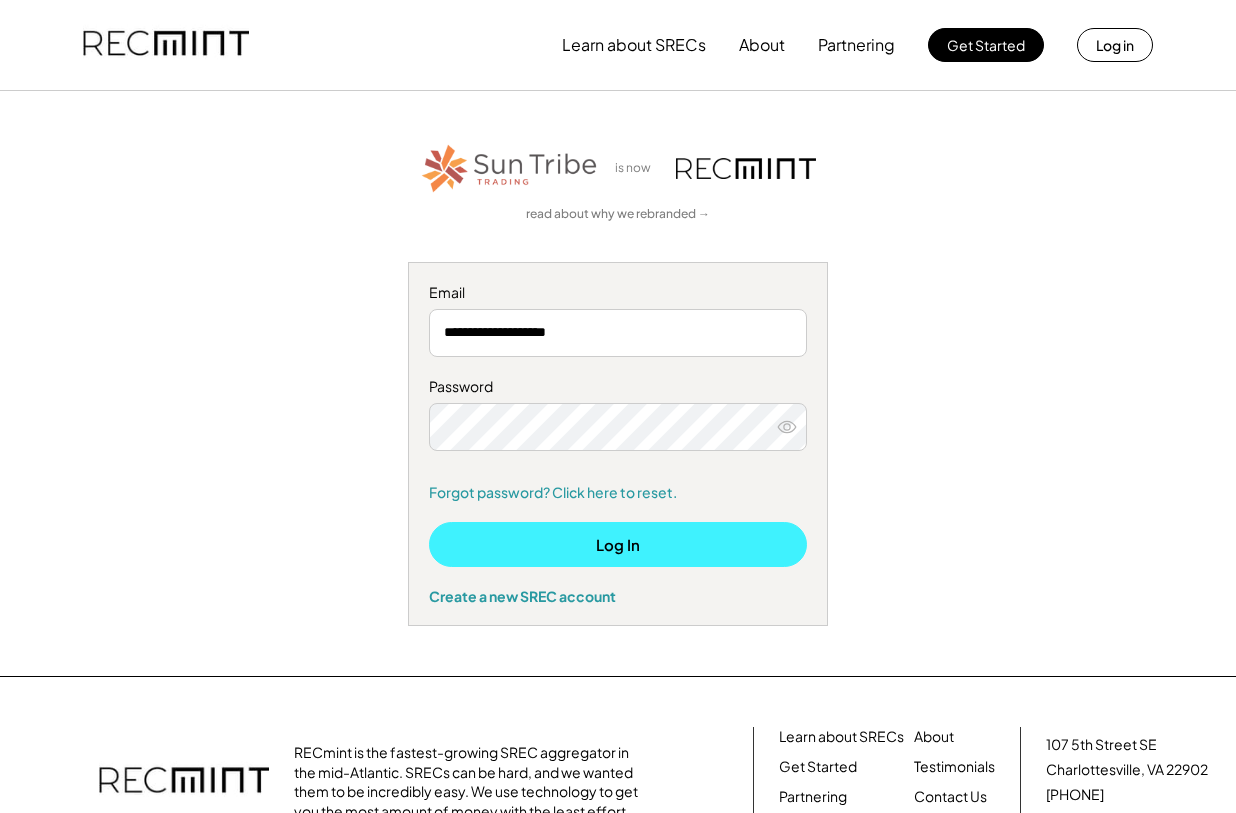 click on "Log In" at bounding box center [618, 544] 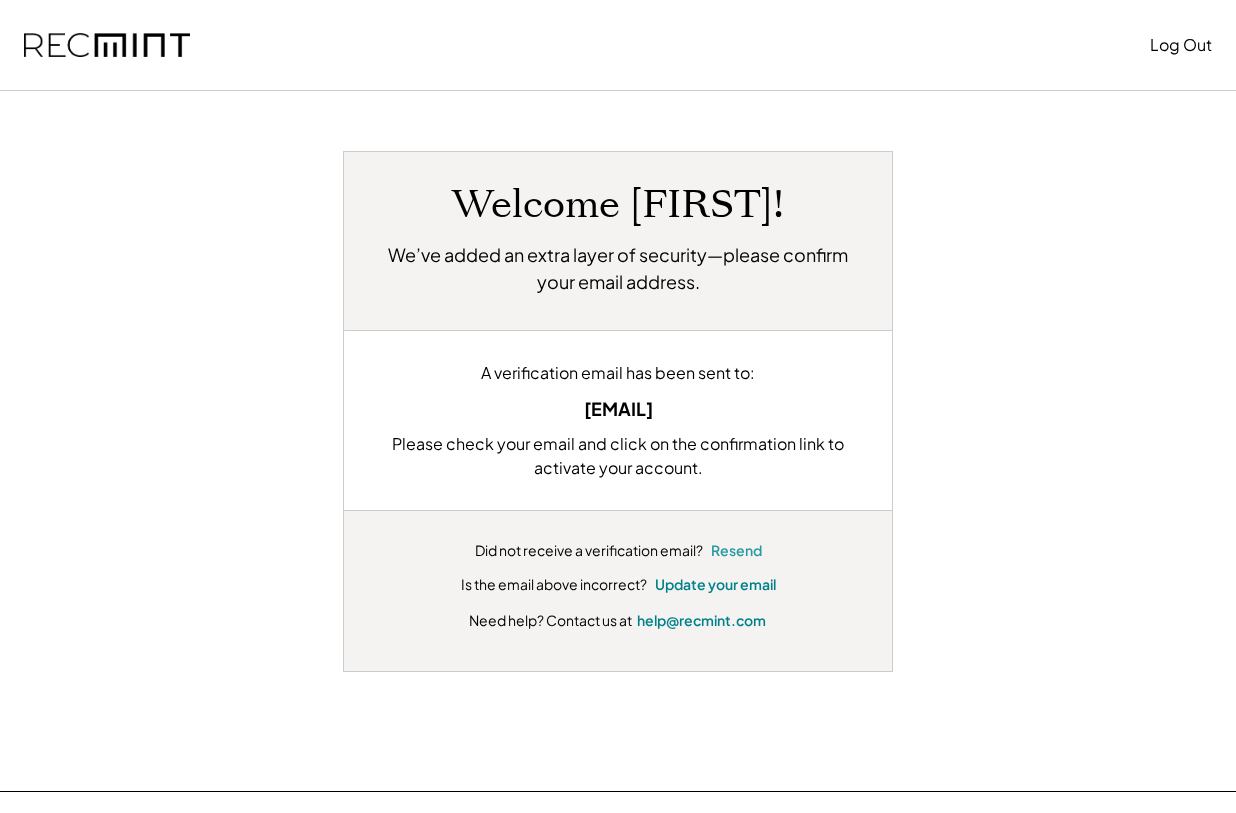 scroll, scrollTop: 0, scrollLeft: 0, axis: both 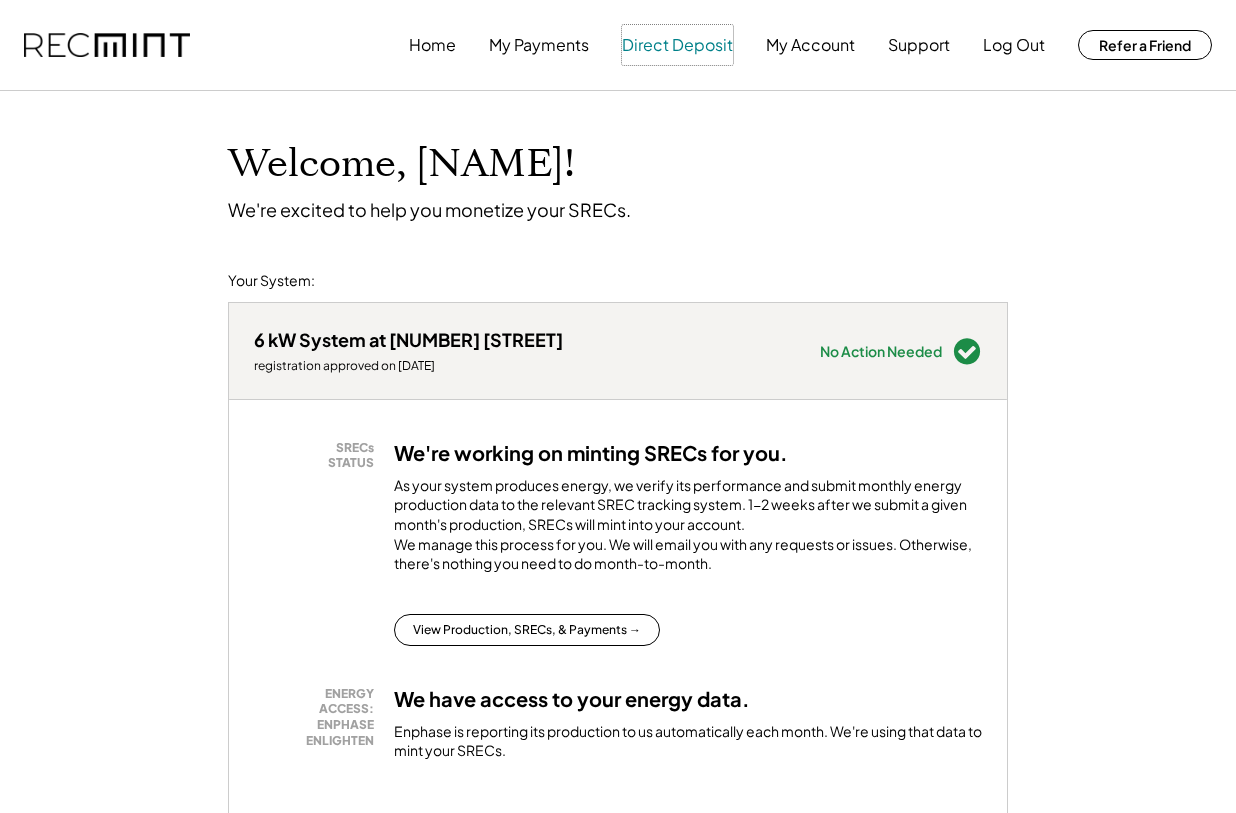 click on "Direct Deposit" at bounding box center (677, 45) 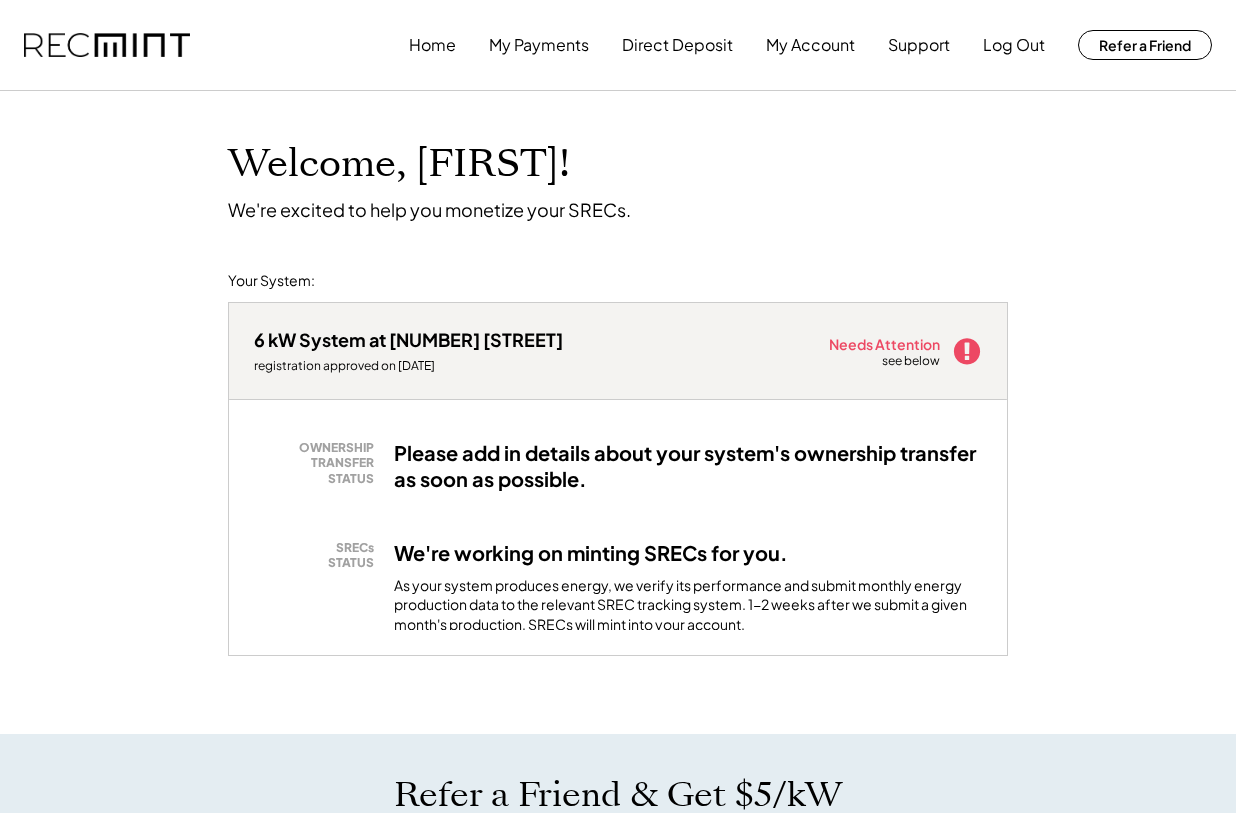 scroll, scrollTop: 0, scrollLeft: 0, axis: both 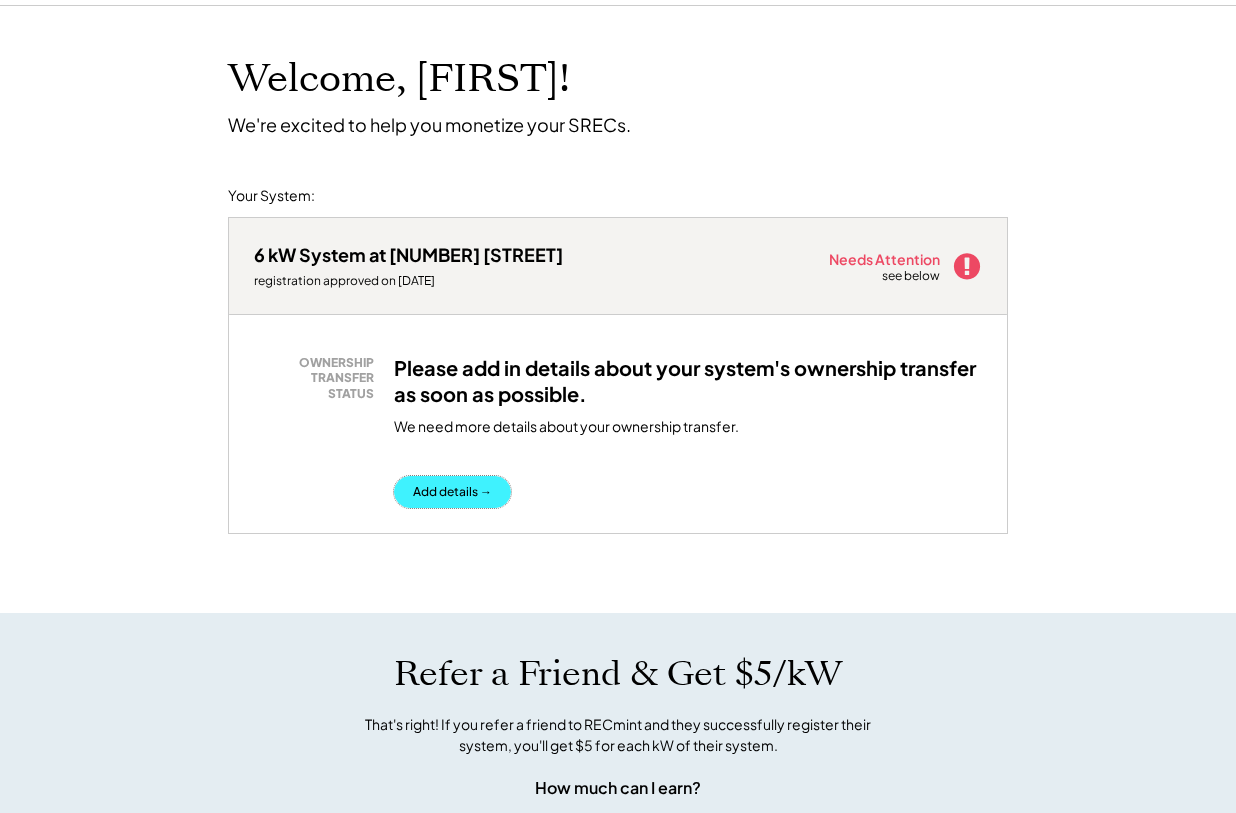 click on "Add details →" at bounding box center [452, 492] 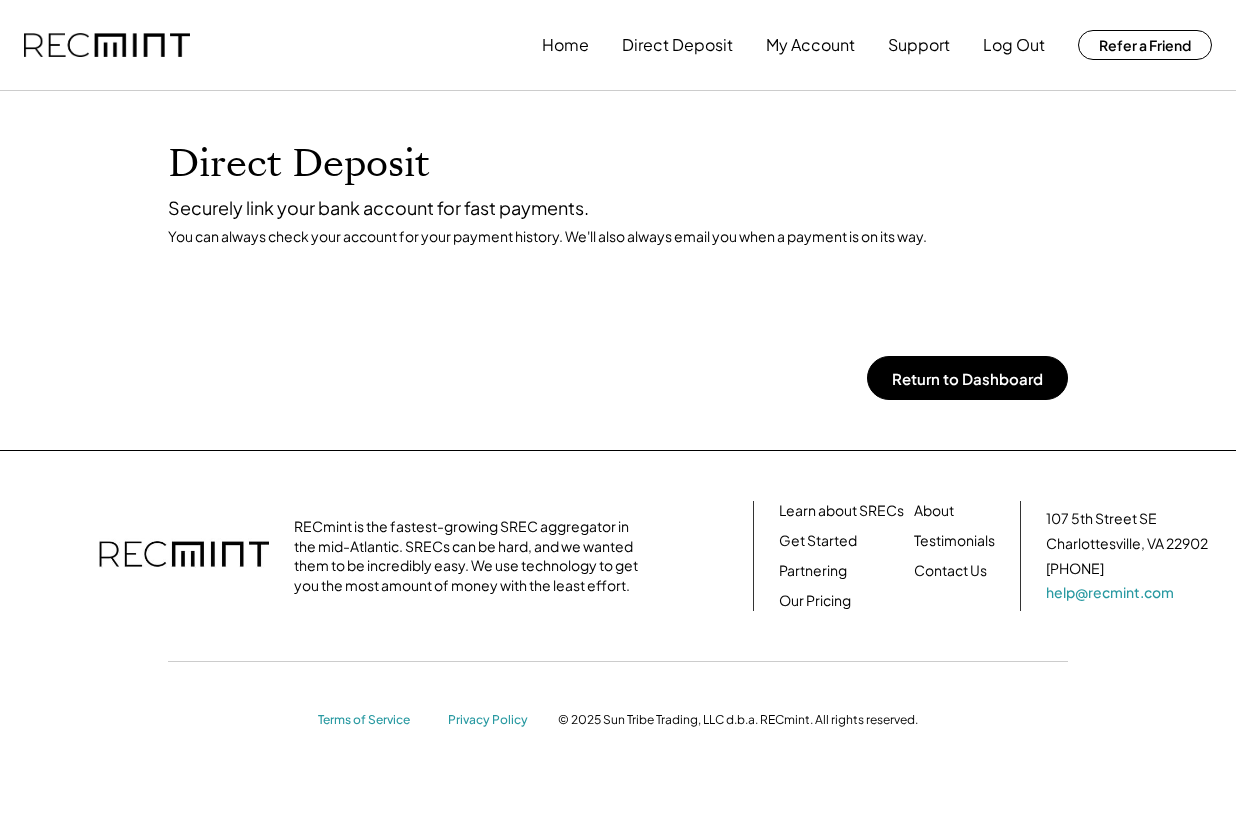 scroll, scrollTop: 0, scrollLeft: 0, axis: both 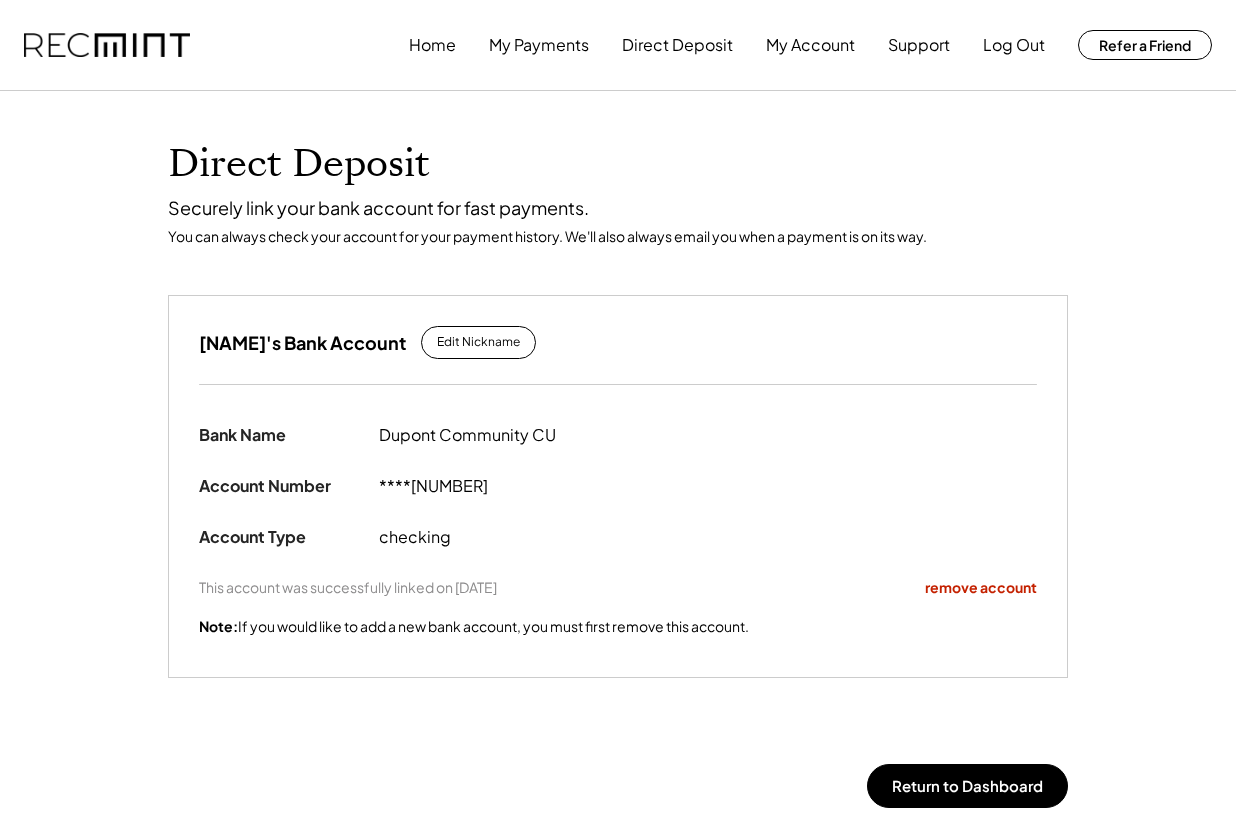 click on "remove account" at bounding box center [981, 588] 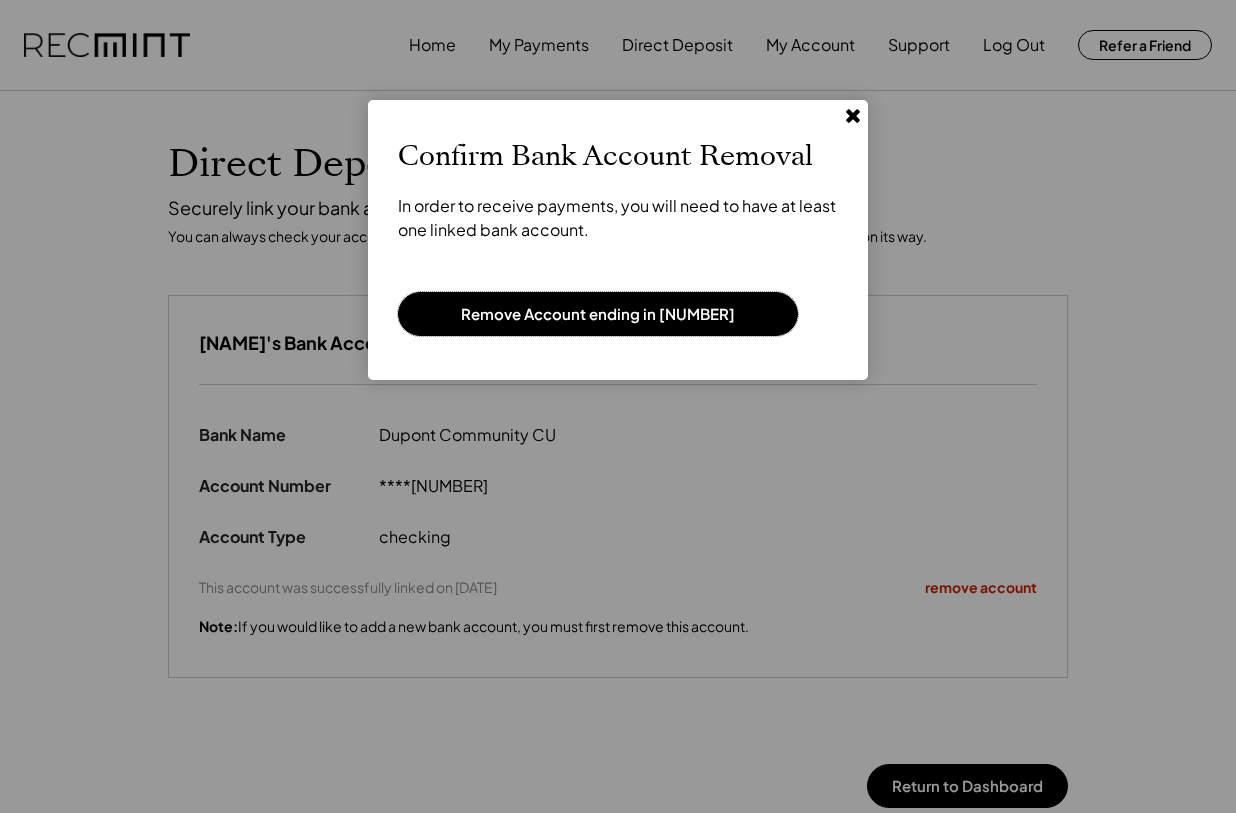 click on "Remove Account ending in 3506" at bounding box center [598, 314] 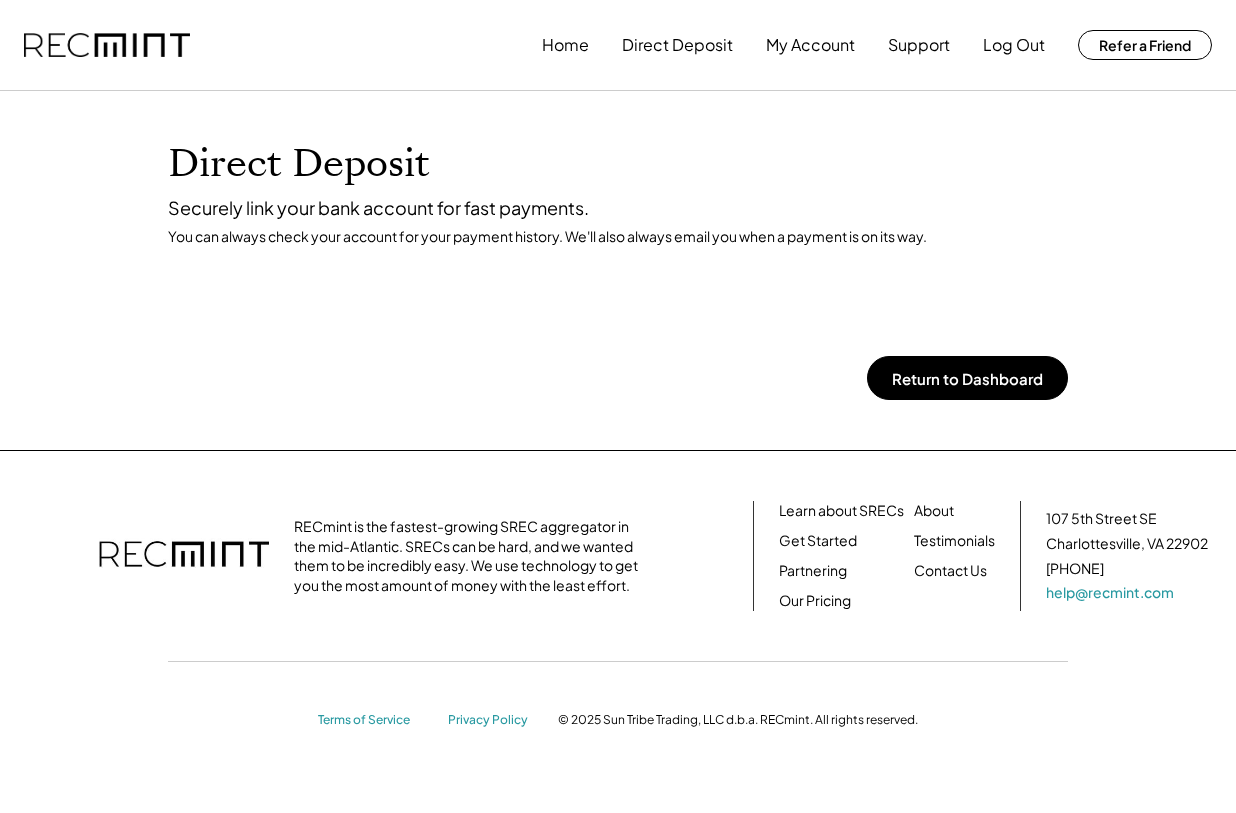 scroll, scrollTop: 0, scrollLeft: 0, axis: both 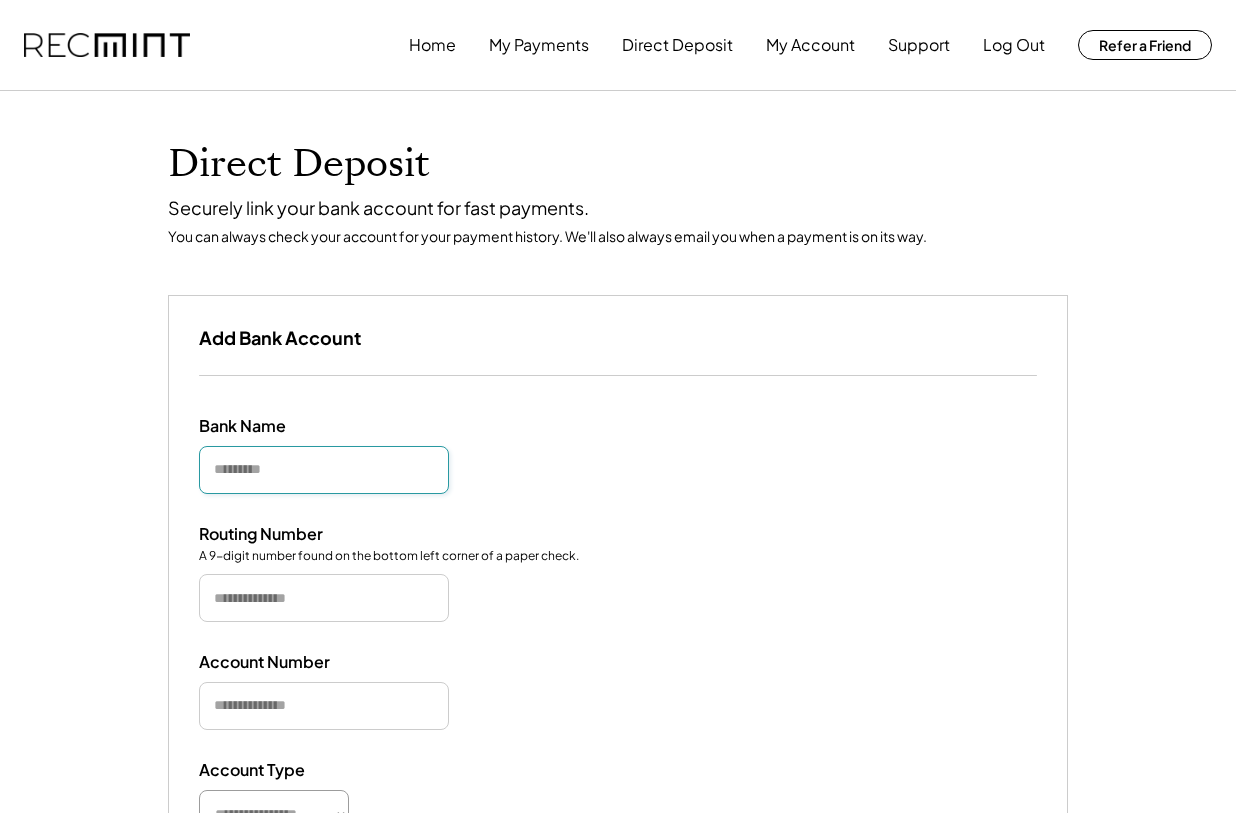 click at bounding box center [324, 470] 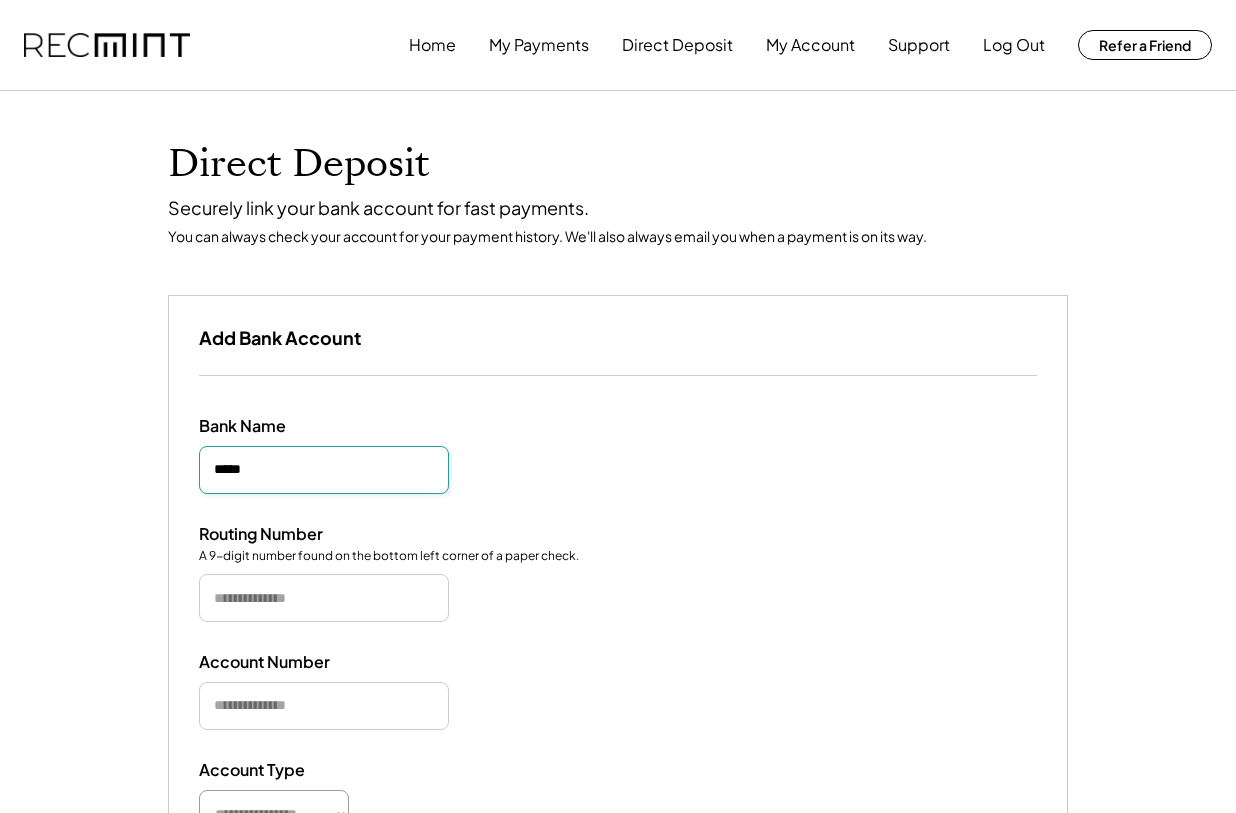 type on "*****" 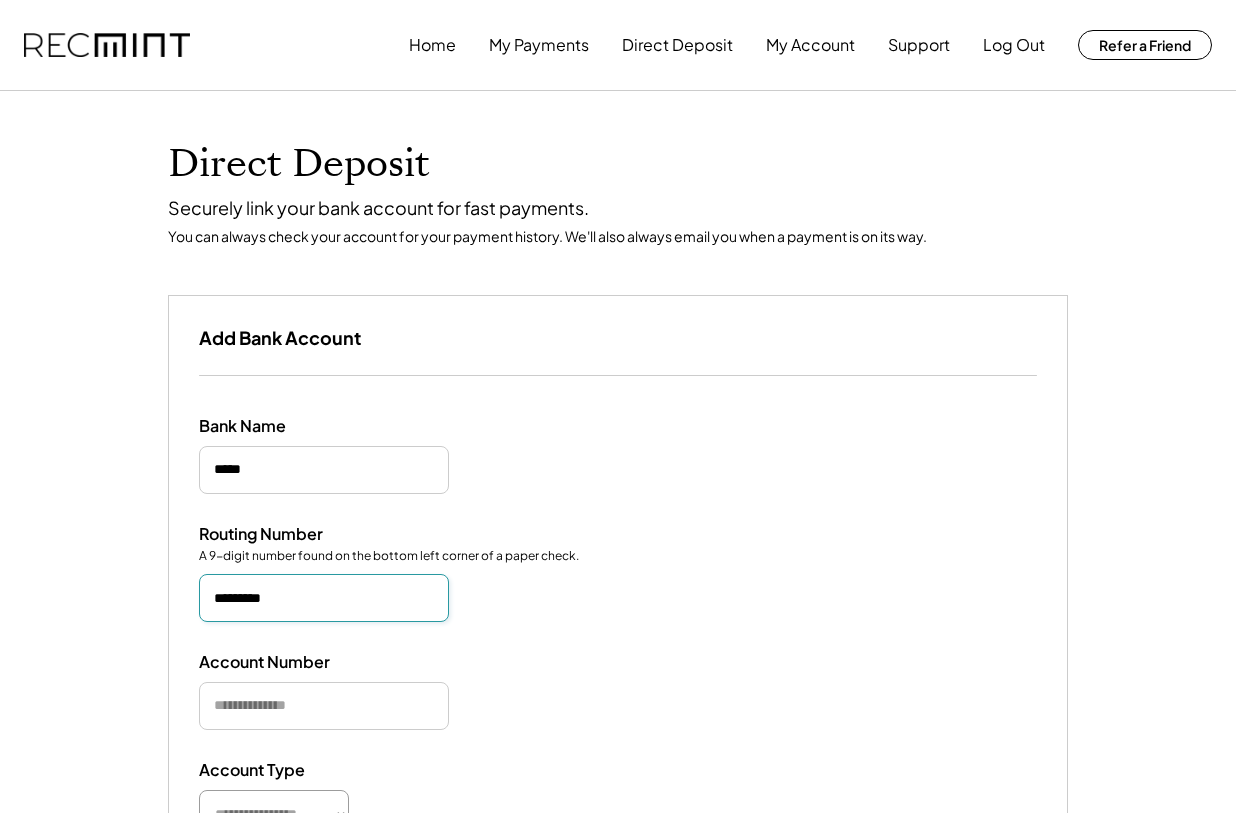 type on "*********" 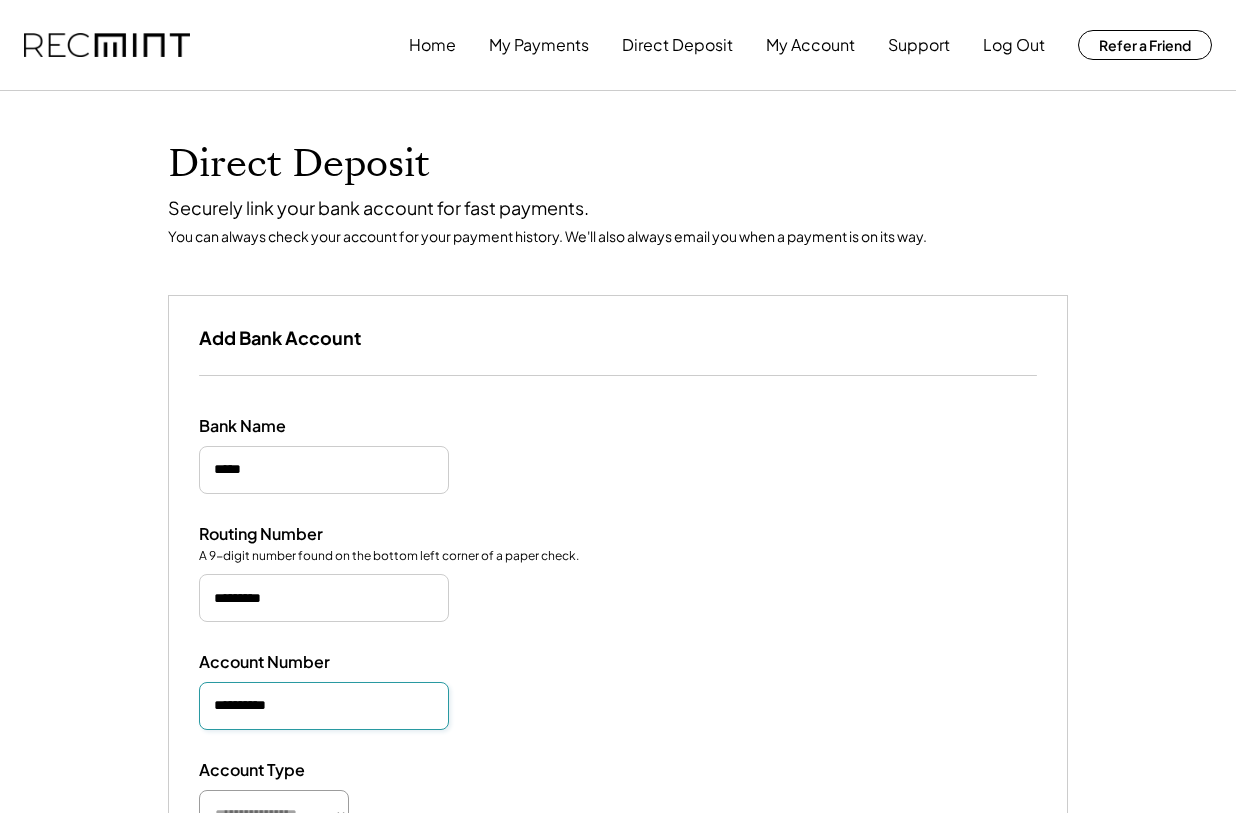 scroll, scrollTop: 104, scrollLeft: 0, axis: vertical 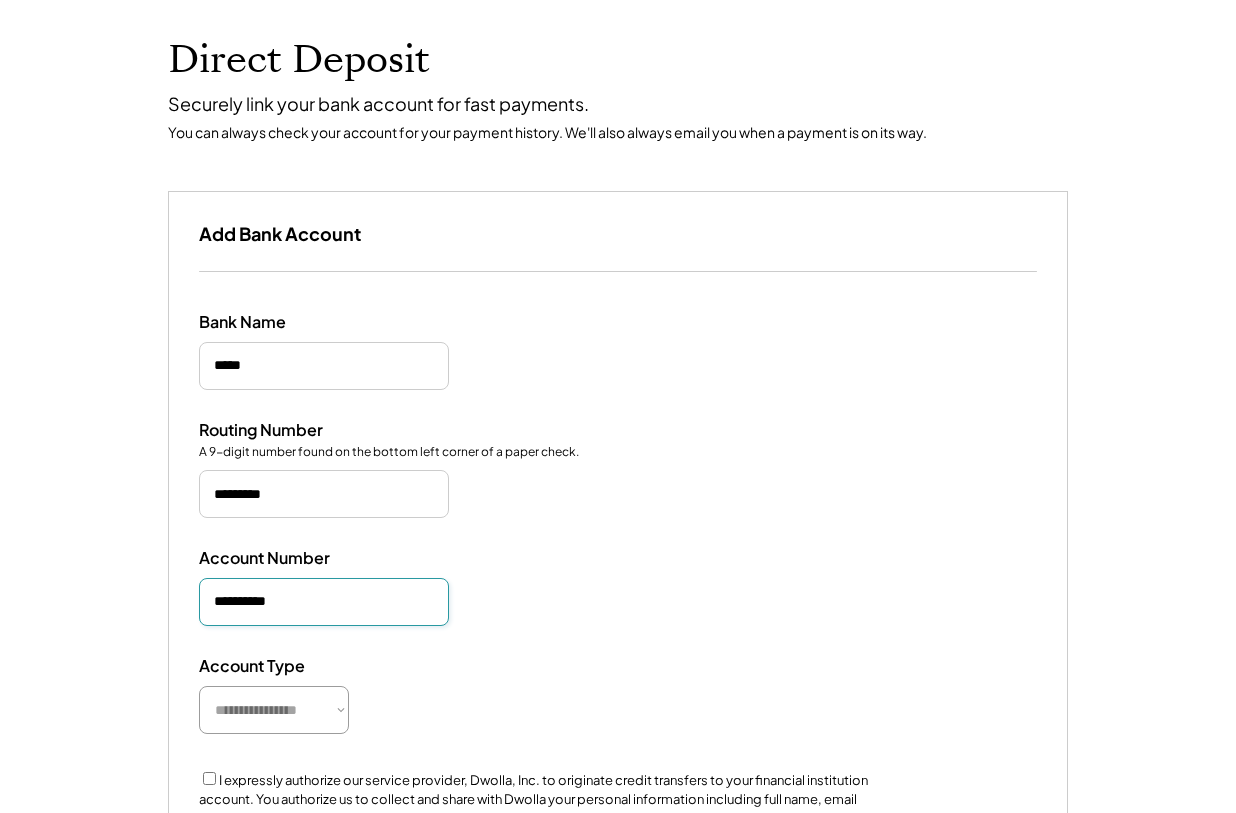 type on "**********" 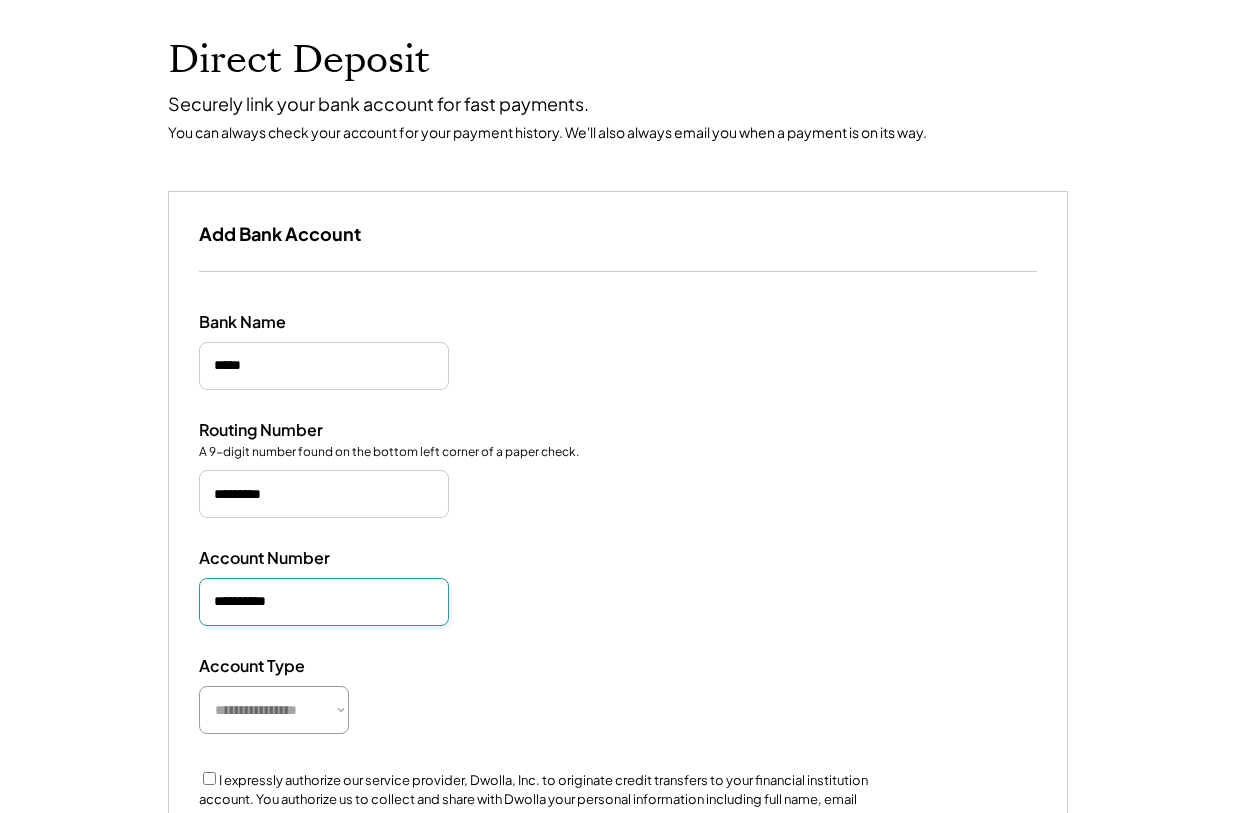 click on "**********" at bounding box center (274, 710) 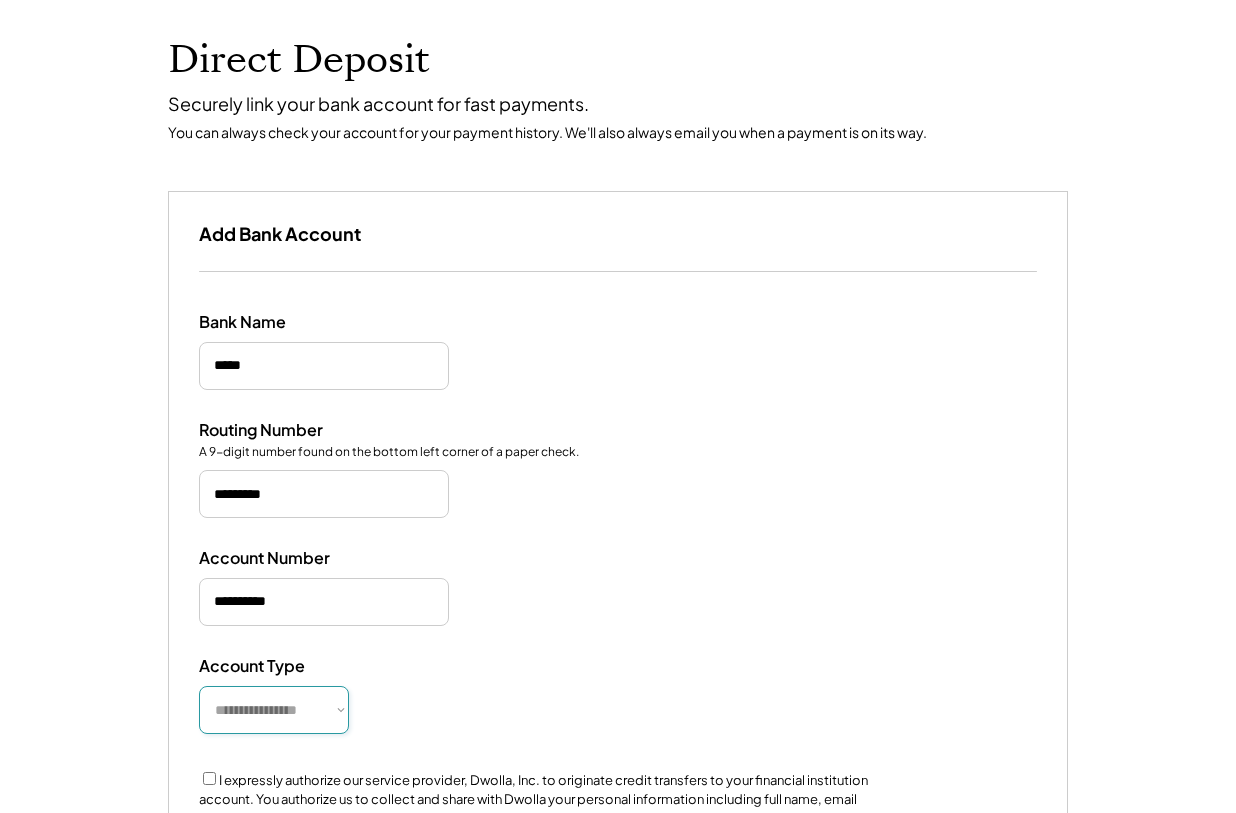 select on "**********" 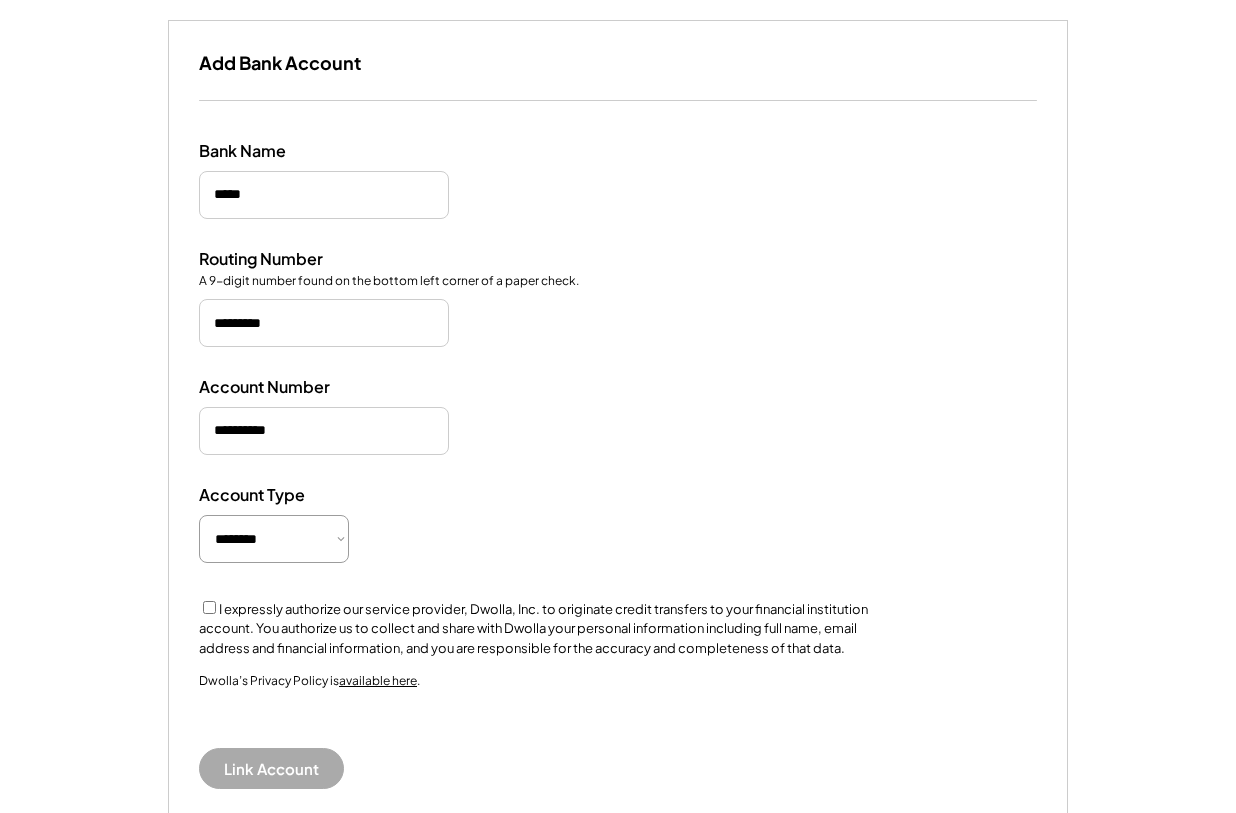 scroll, scrollTop: 293, scrollLeft: 0, axis: vertical 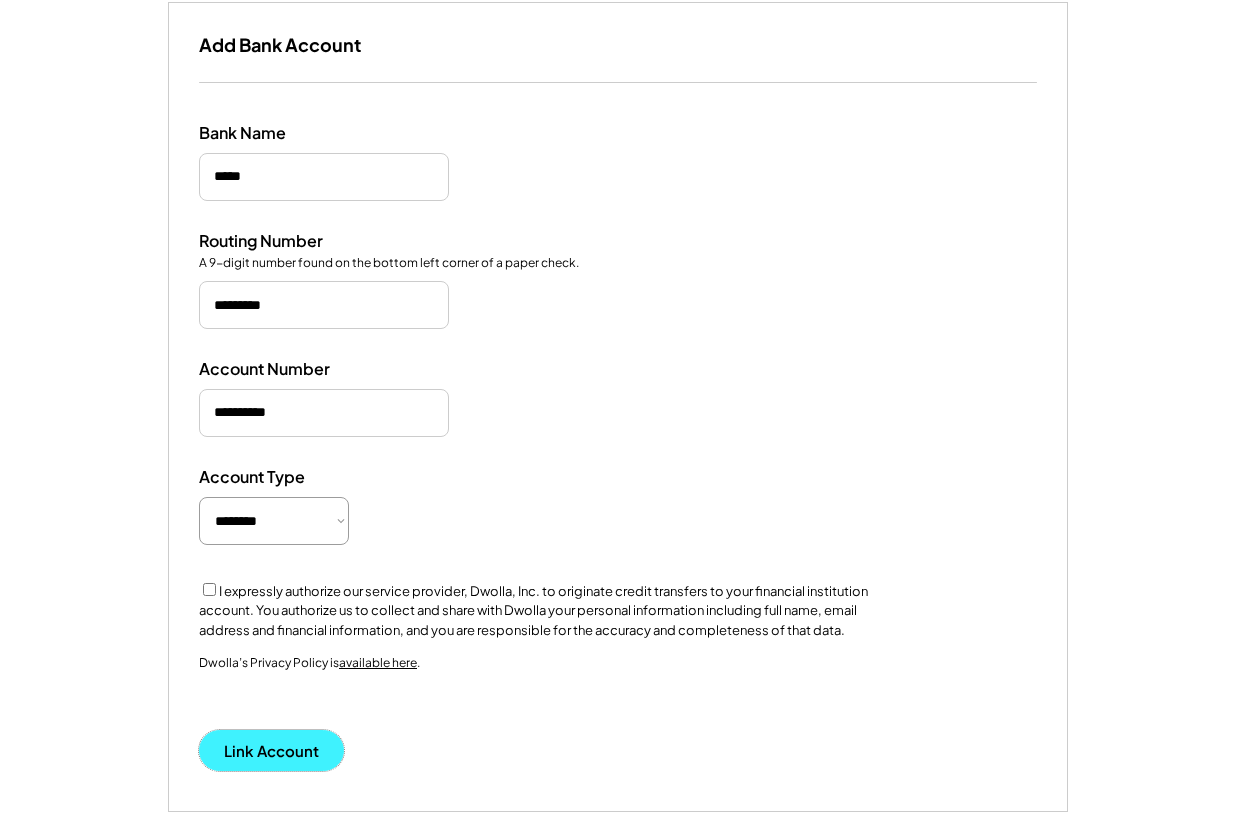 click on "Link Account" at bounding box center (271, 750) 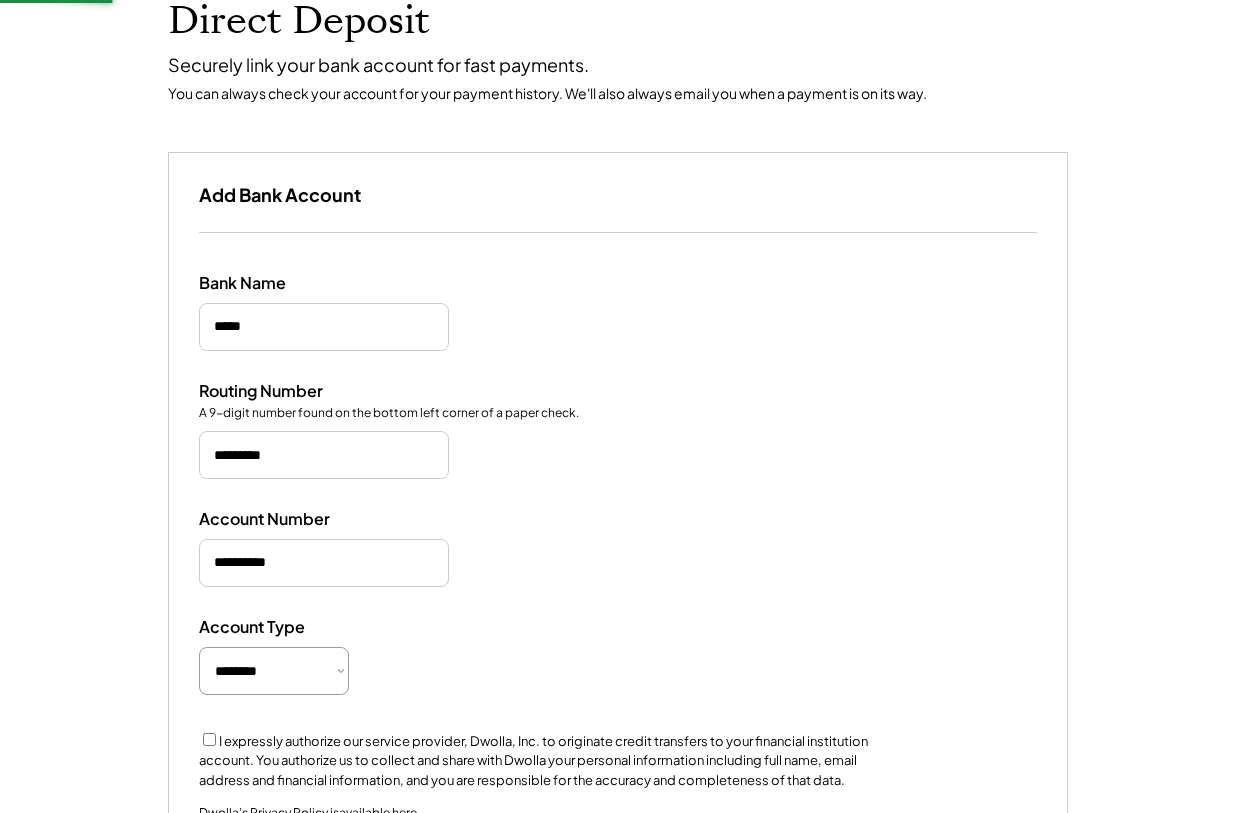 scroll, scrollTop: 141, scrollLeft: 0, axis: vertical 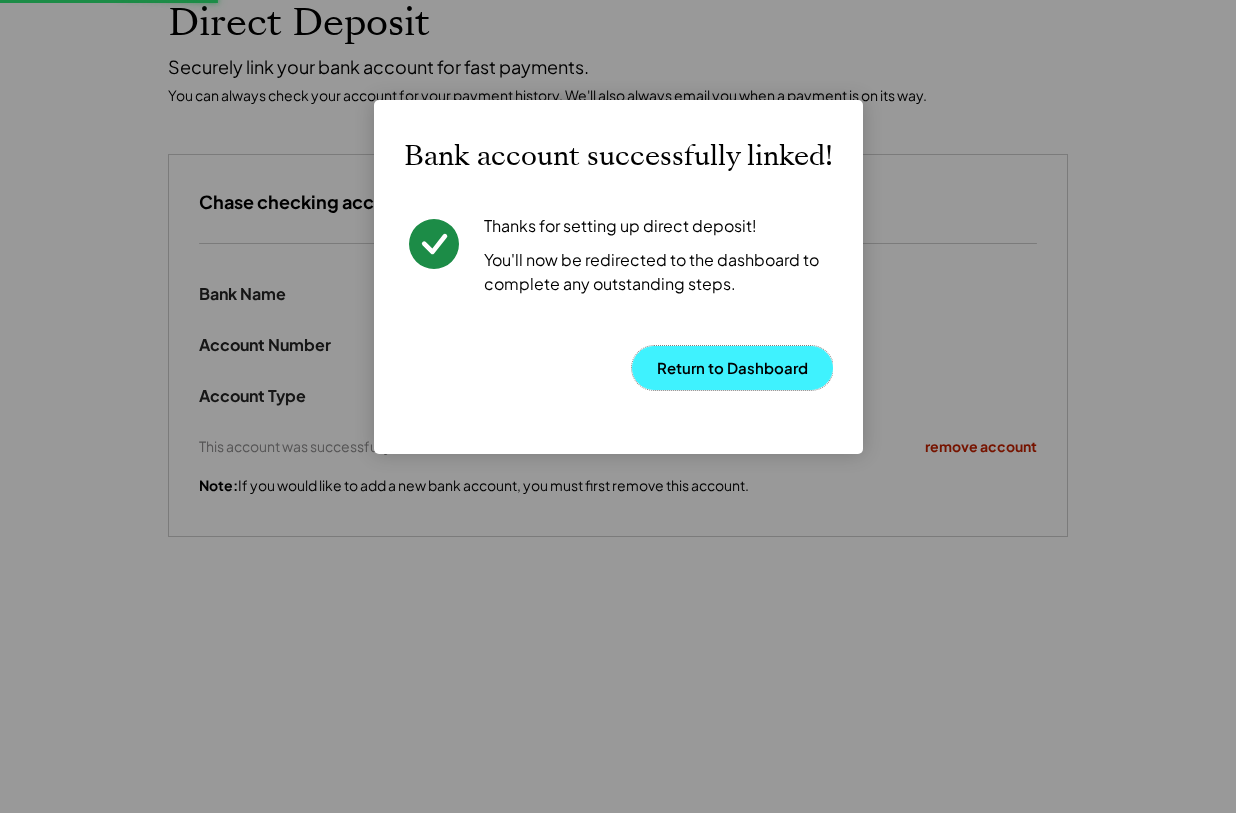click on "Return to Dashboard" at bounding box center [732, 368] 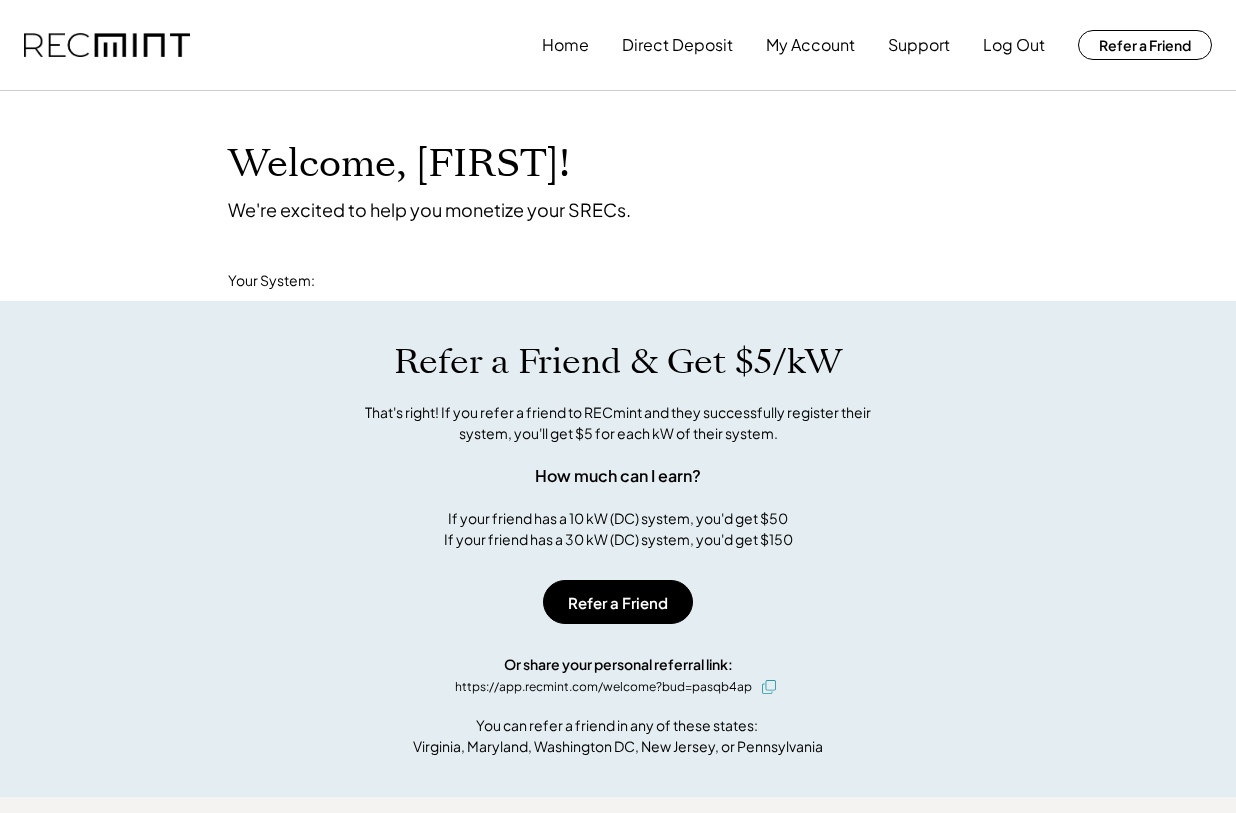 scroll, scrollTop: 0, scrollLeft: 0, axis: both 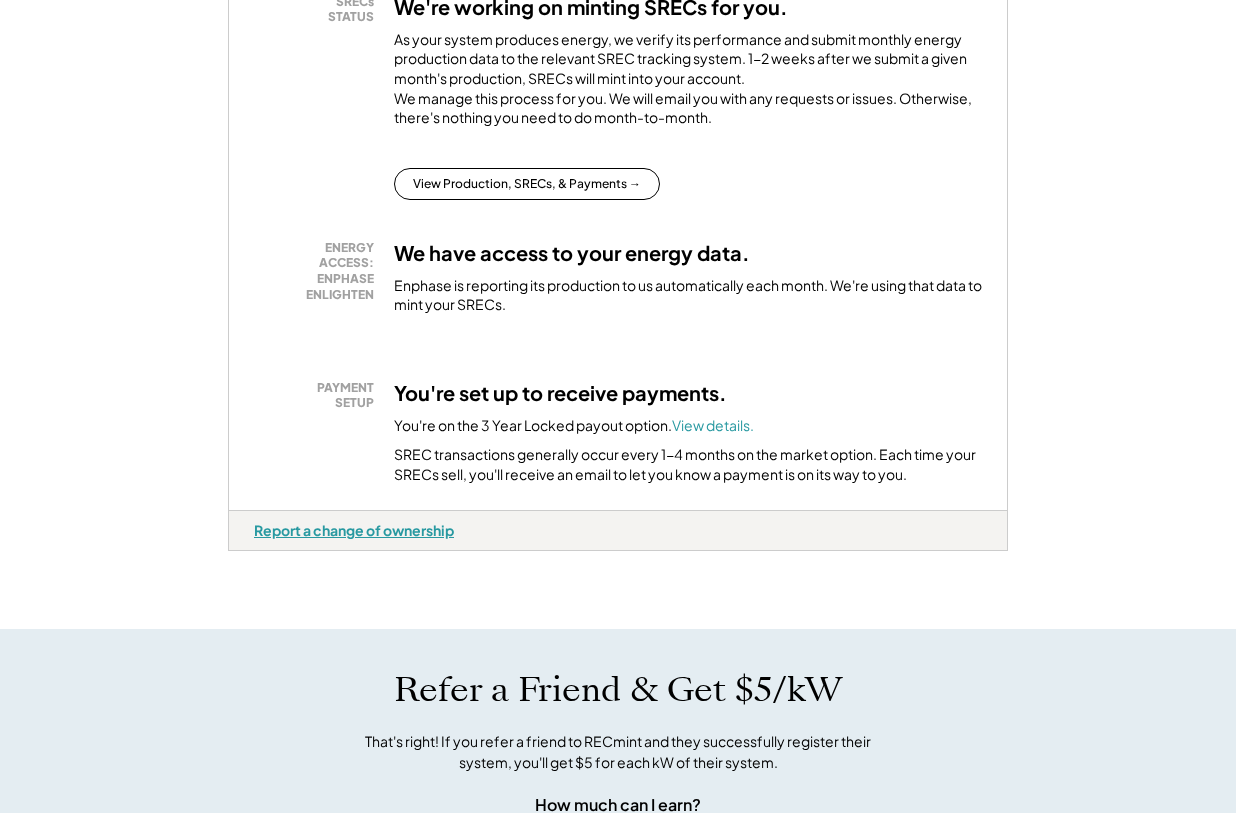 click on "Report a change of ownership" at bounding box center (354, 530) 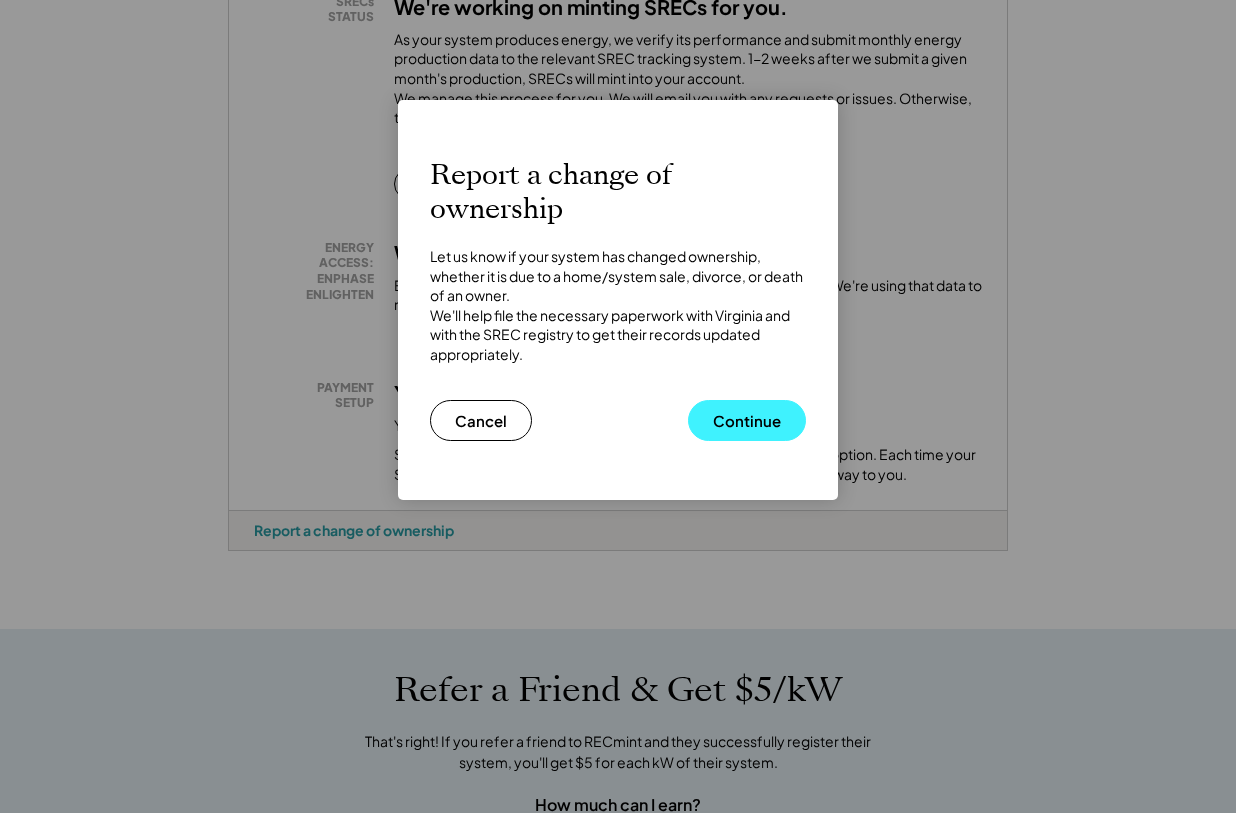 click on "Continue" at bounding box center [747, 420] 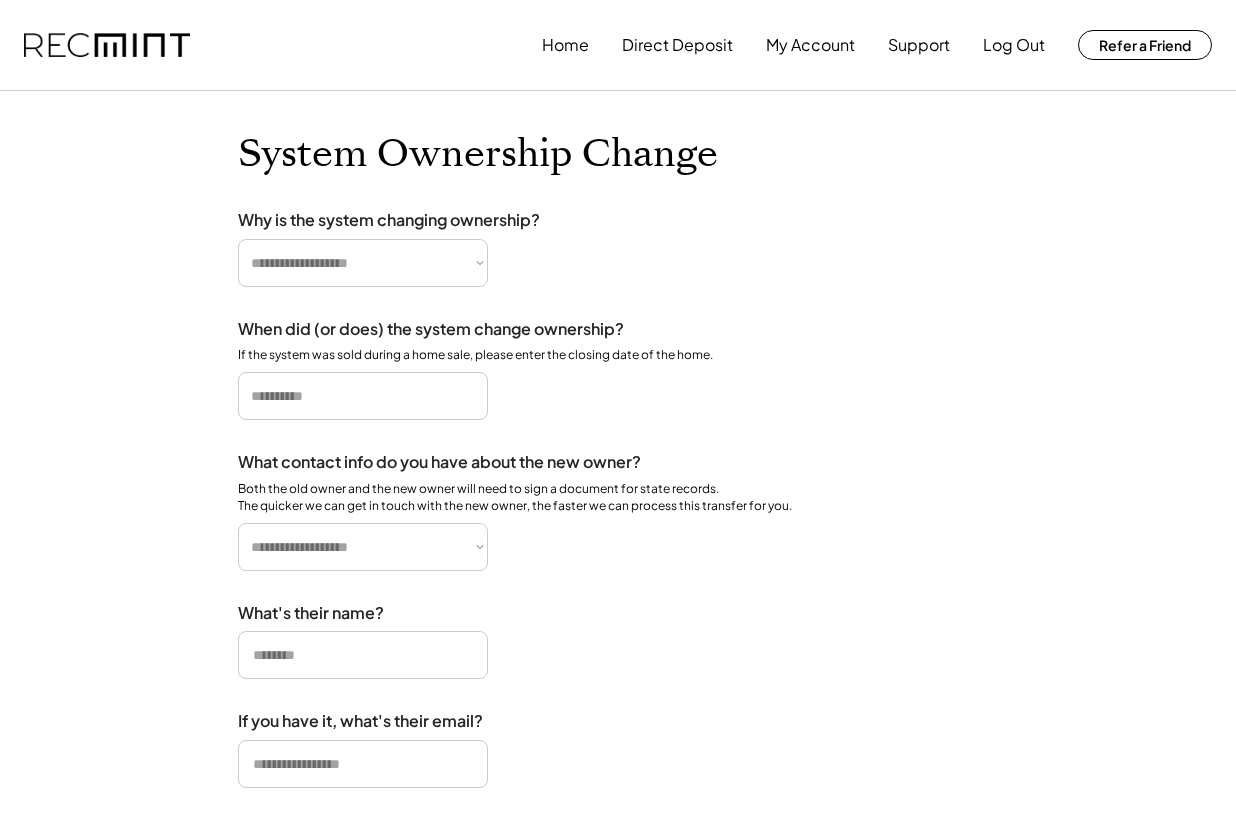 scroll, scrollTop: 0, scrollLeft: 0, axis: both 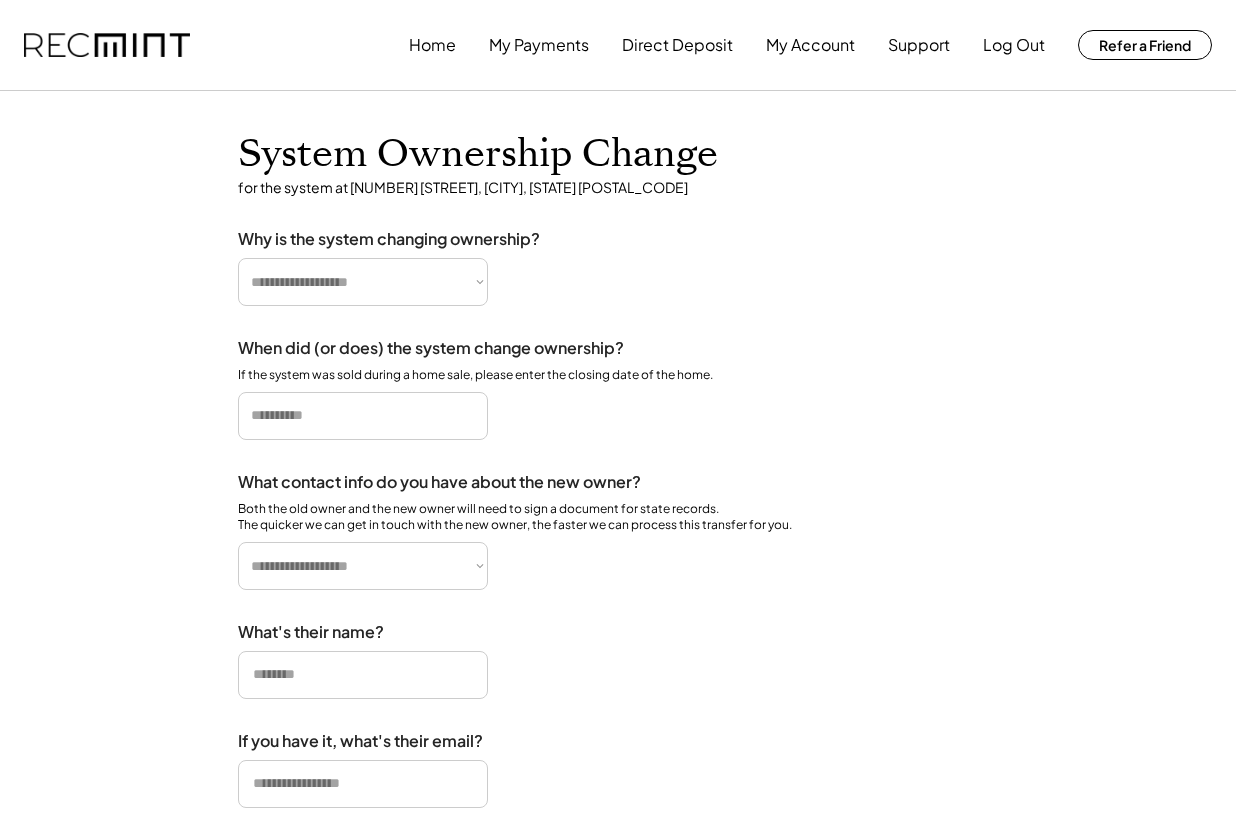 click on "**********" at bounding box center (363, 282) 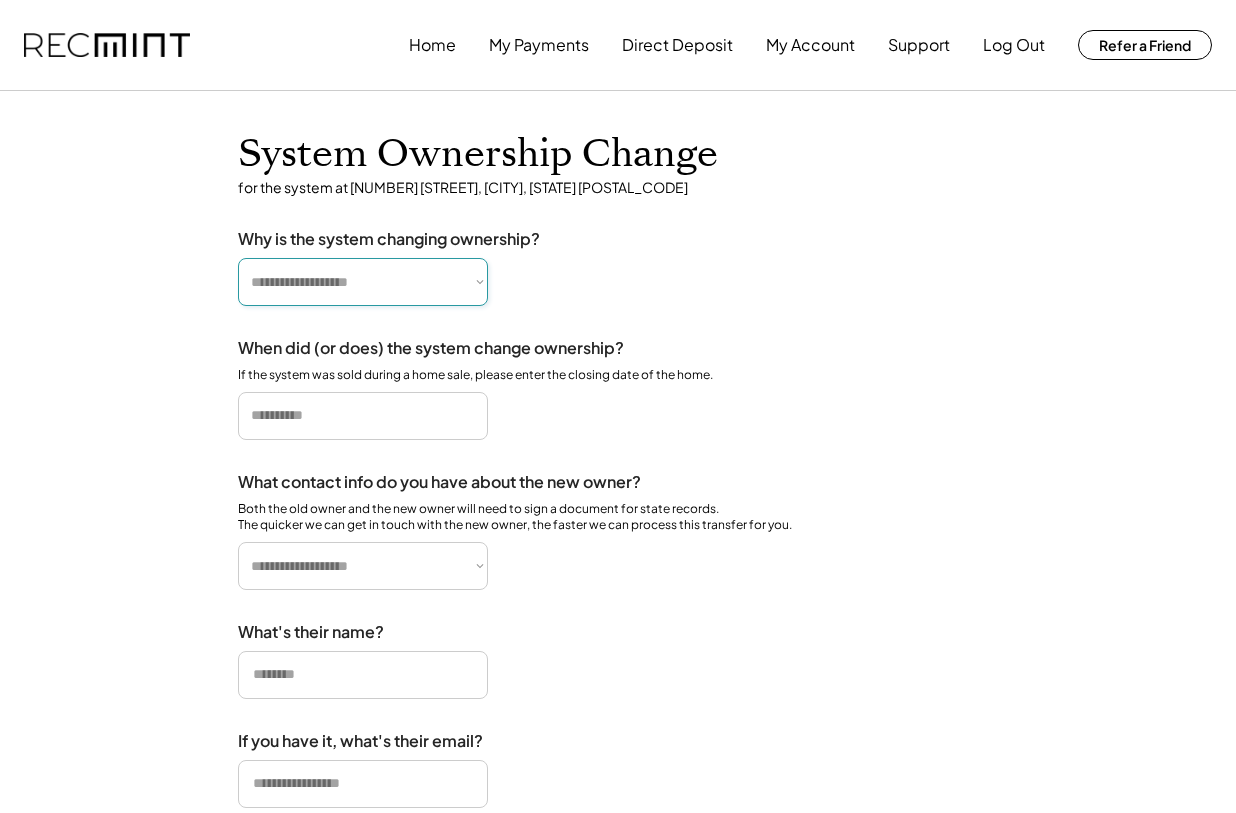 select on "*********" 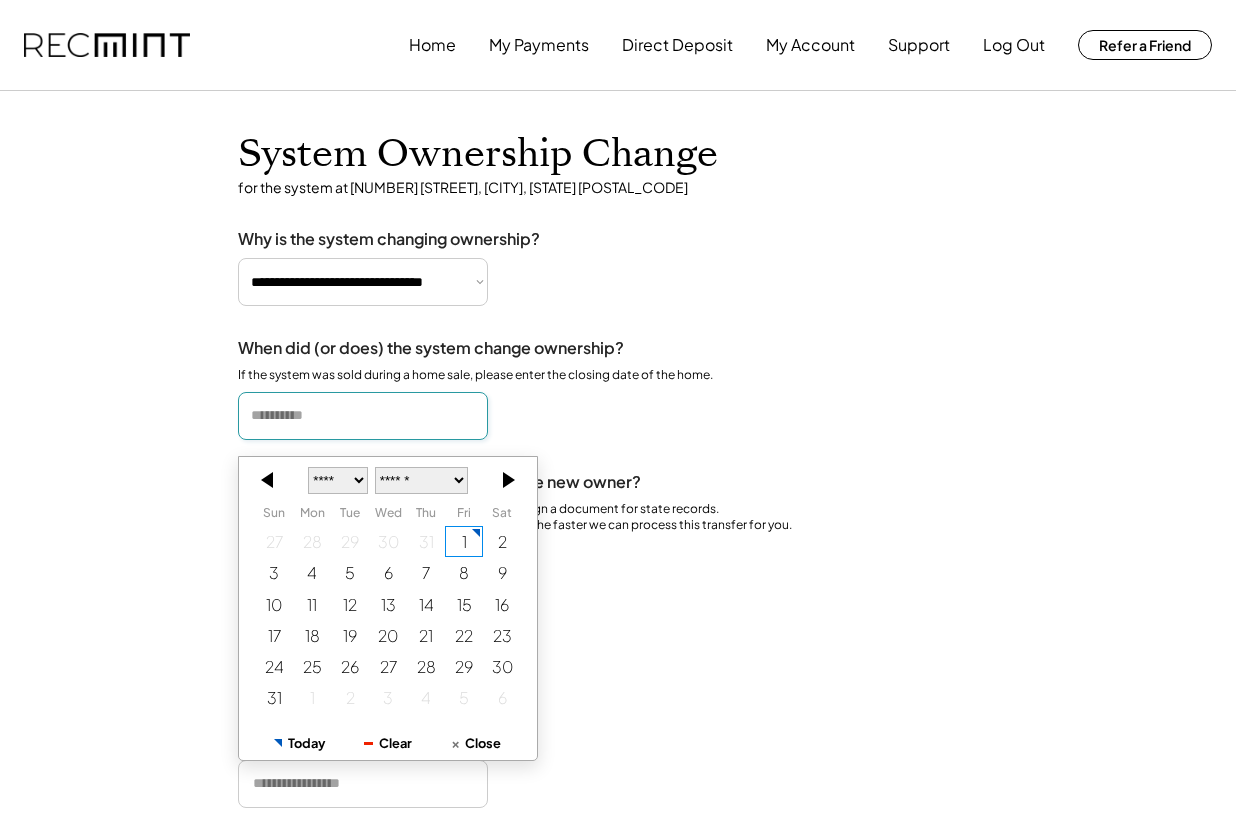 click at bounding box center [363, 416] 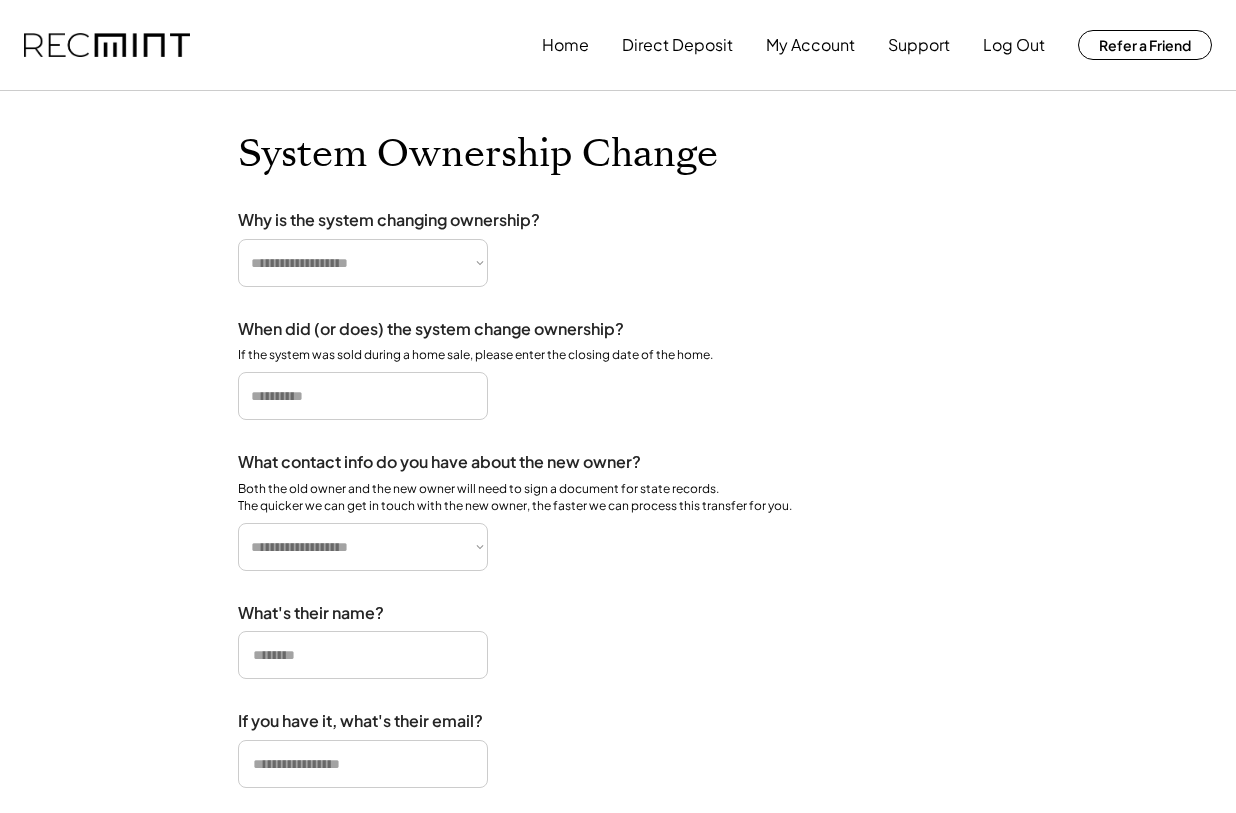 scroll, scrollTop: 0, scrollLeft: 0, axis: both 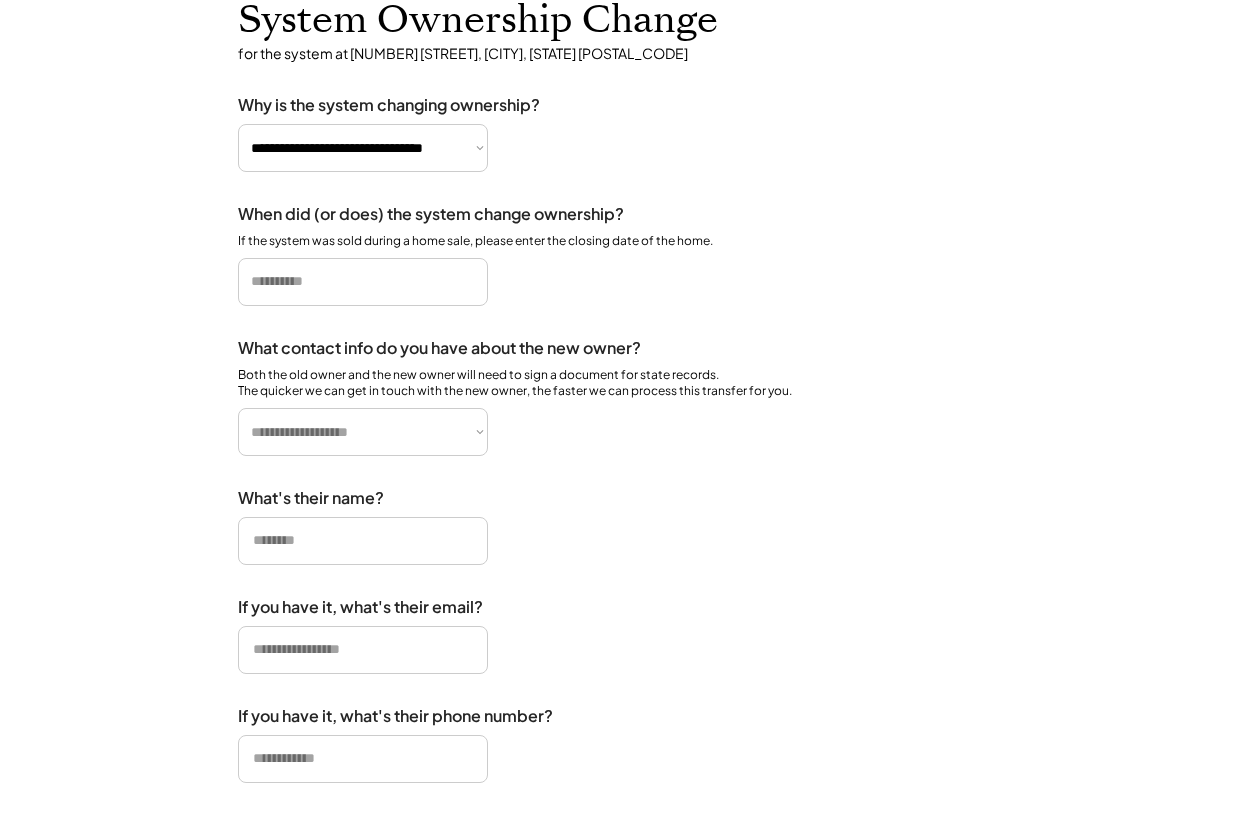 click on "**********" at bounding box center (363, 432) 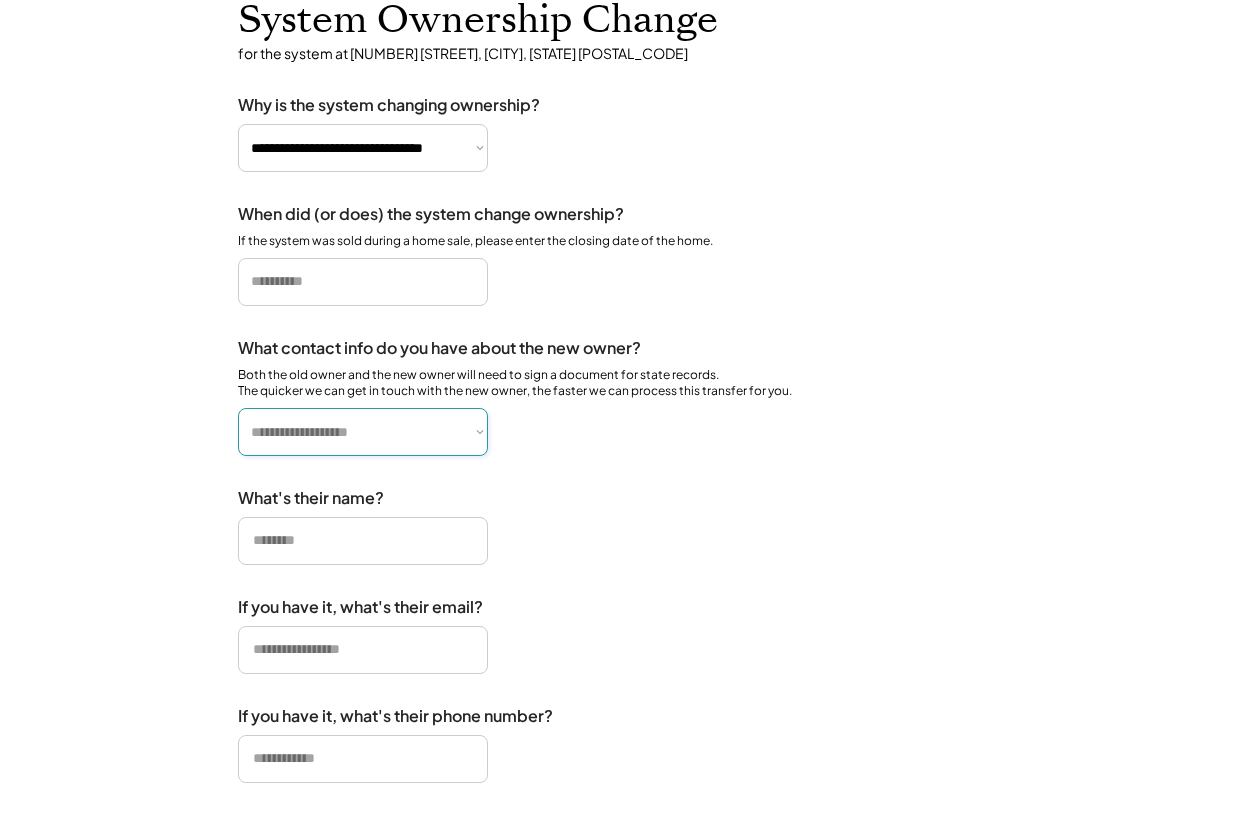 select on "**********" 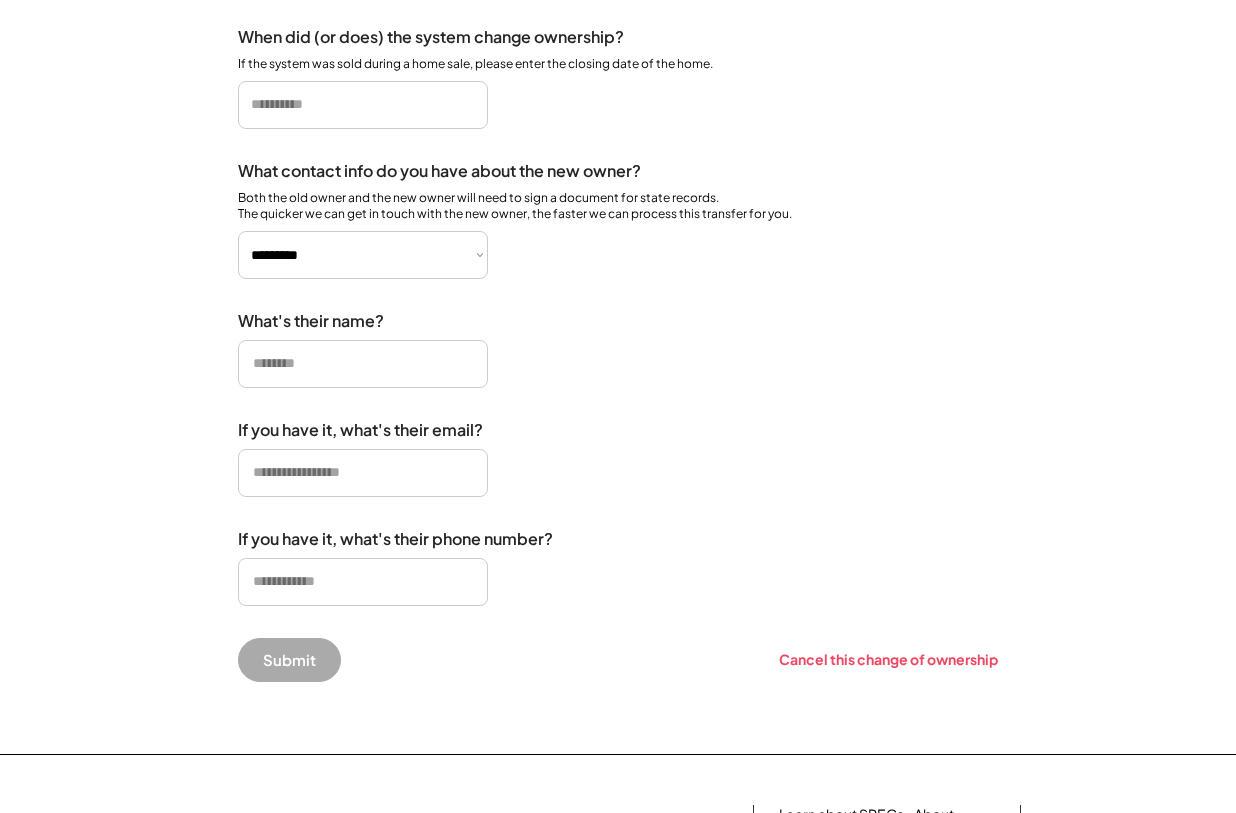 scroll, scrollTop: 451, scrollLeft: 0, axis: vertical 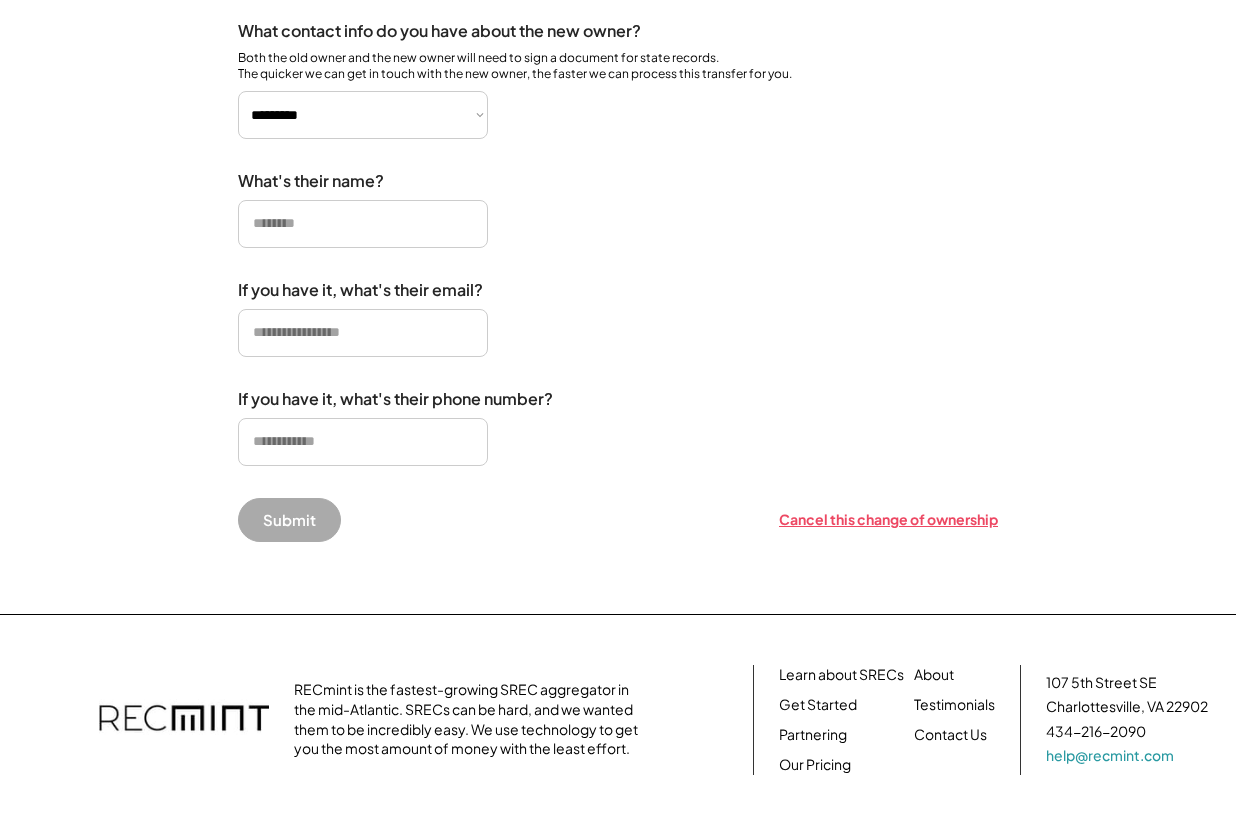 click on "Cancel this change of ownership" at bounding box center [888, 519] 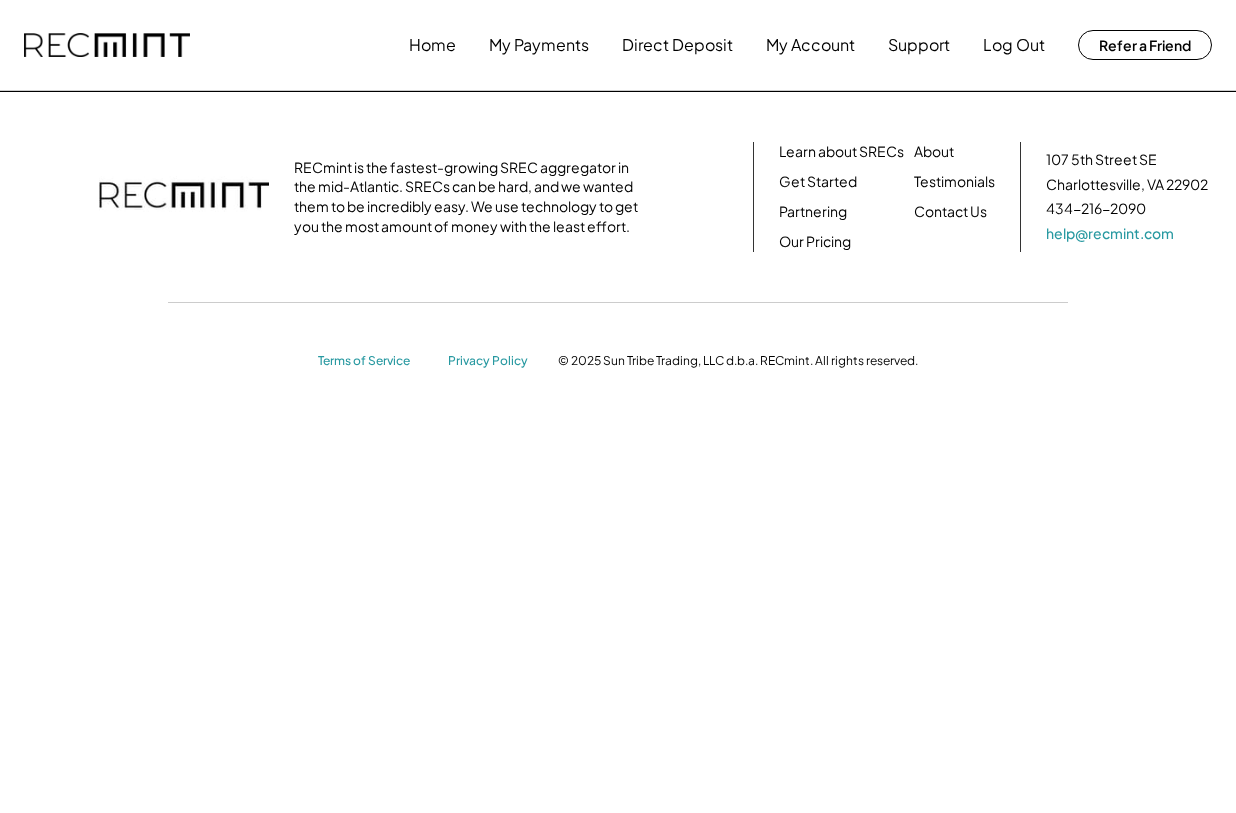 scroll, scrollTop: 0, scrollLeft: 0, axis: both 